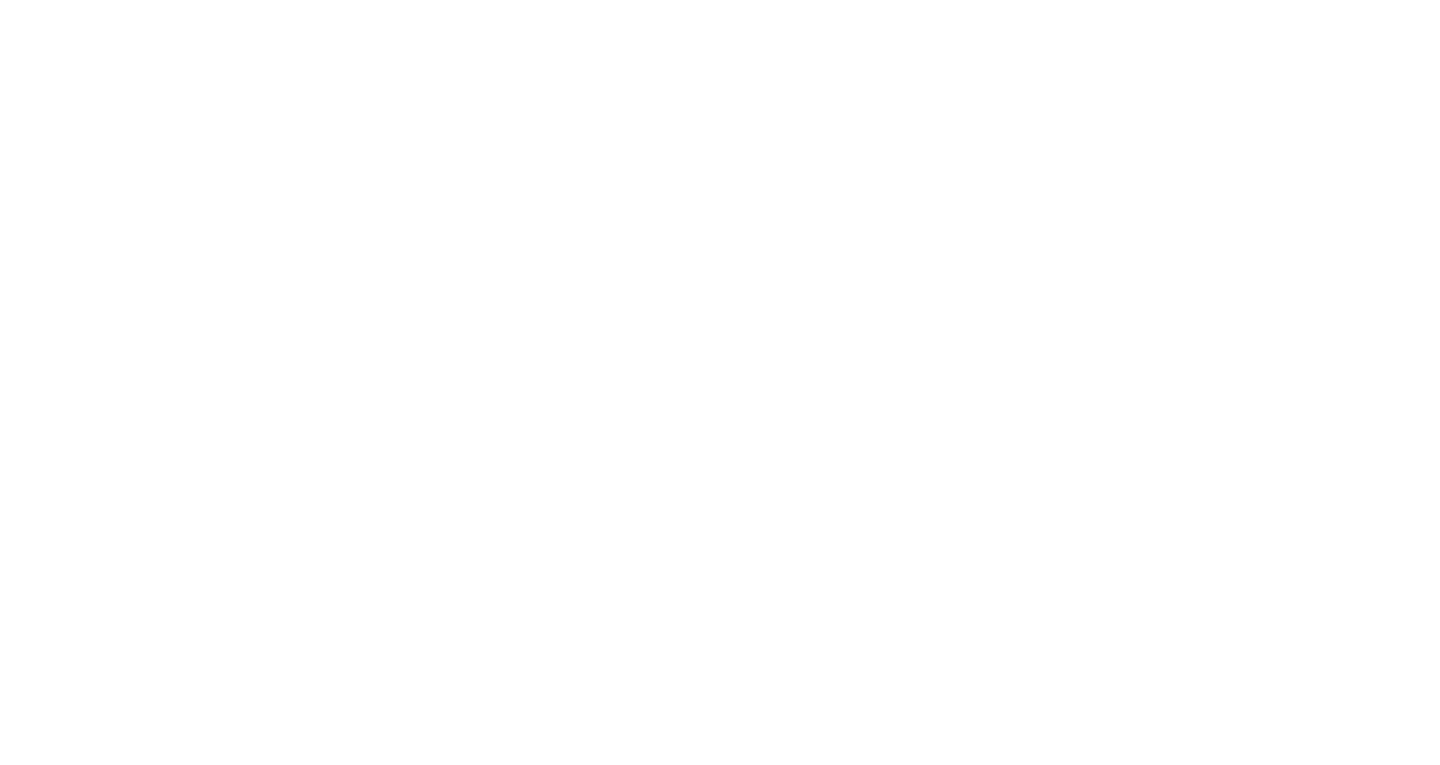scroll, scrollTop: 0, scrollLeft: 0, axis: both 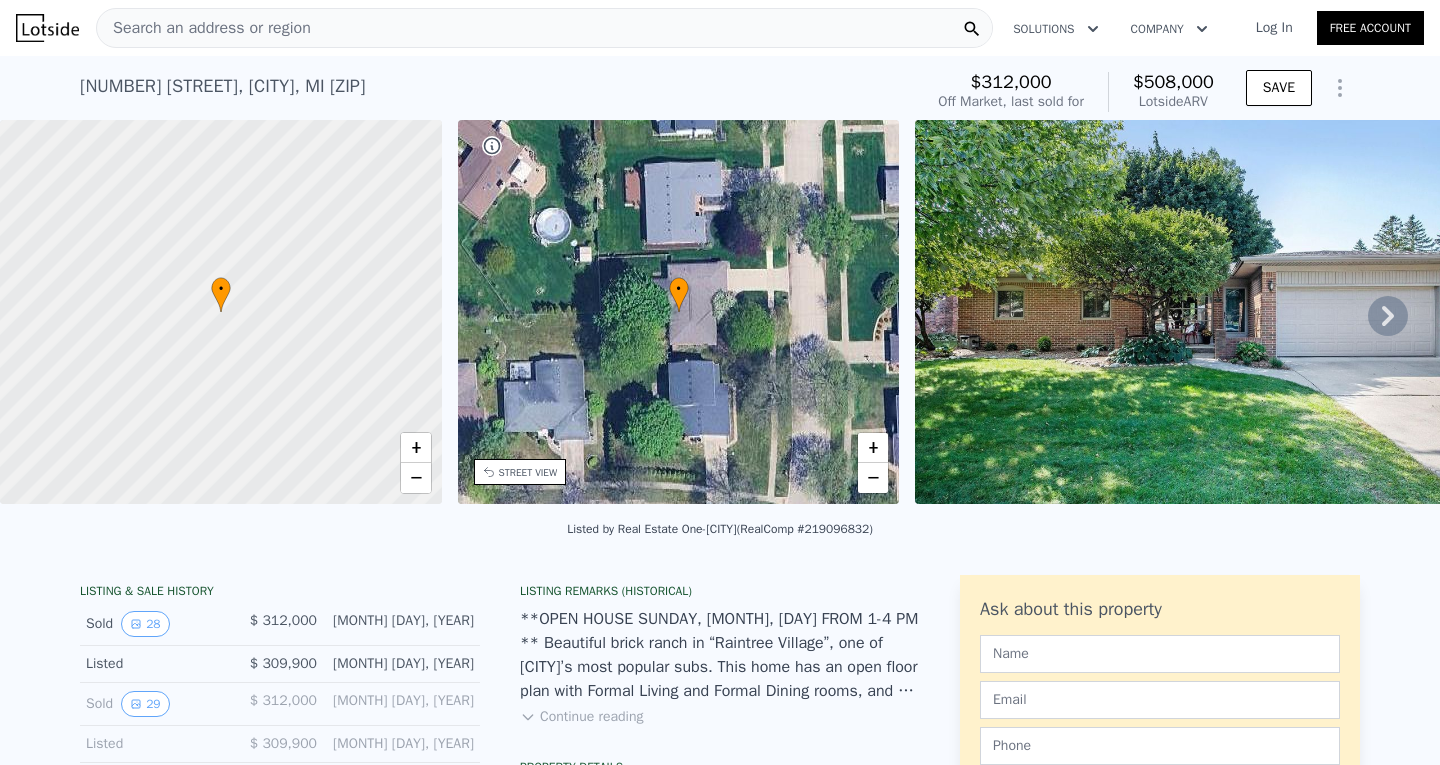 click 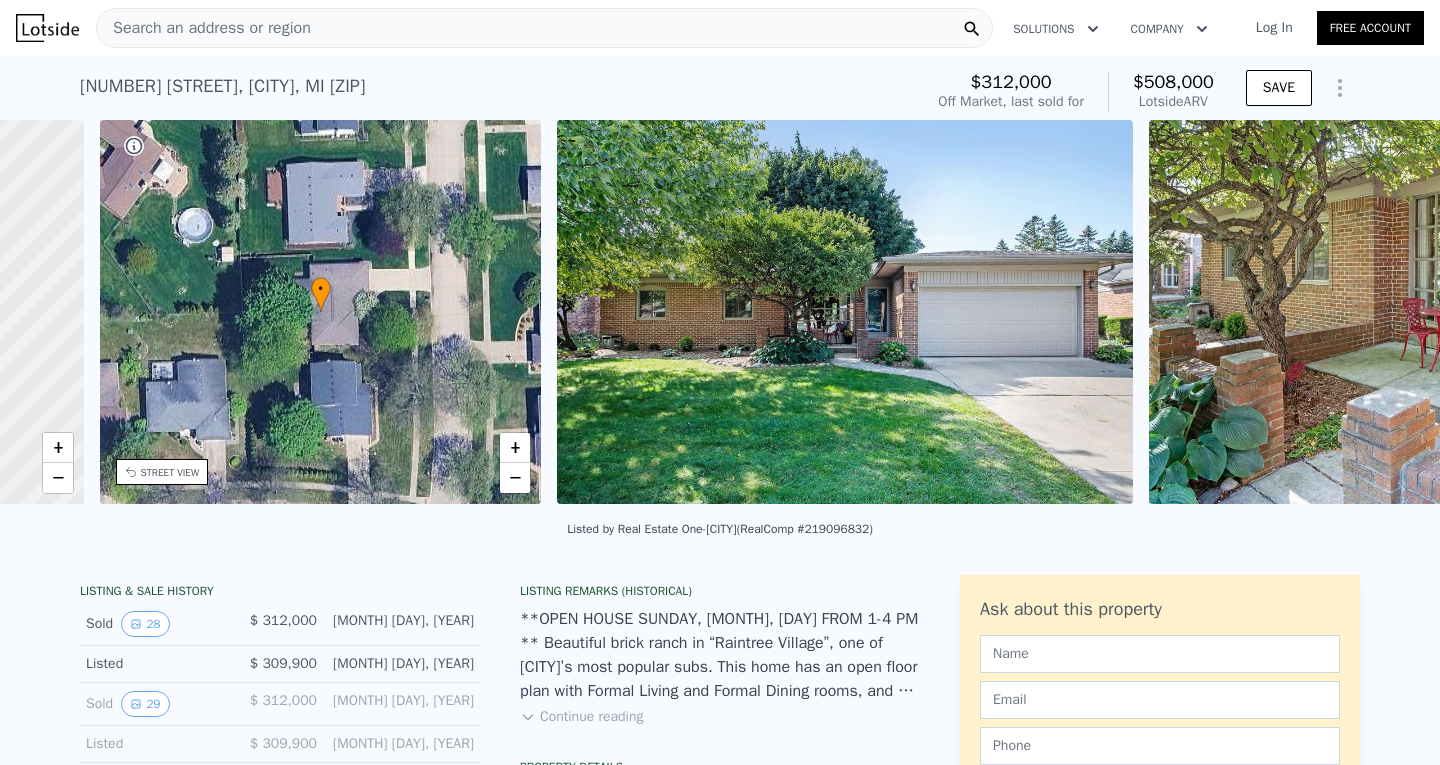 scroll, scrollTop: 0, scrollLeft: 465, axis: horizontal 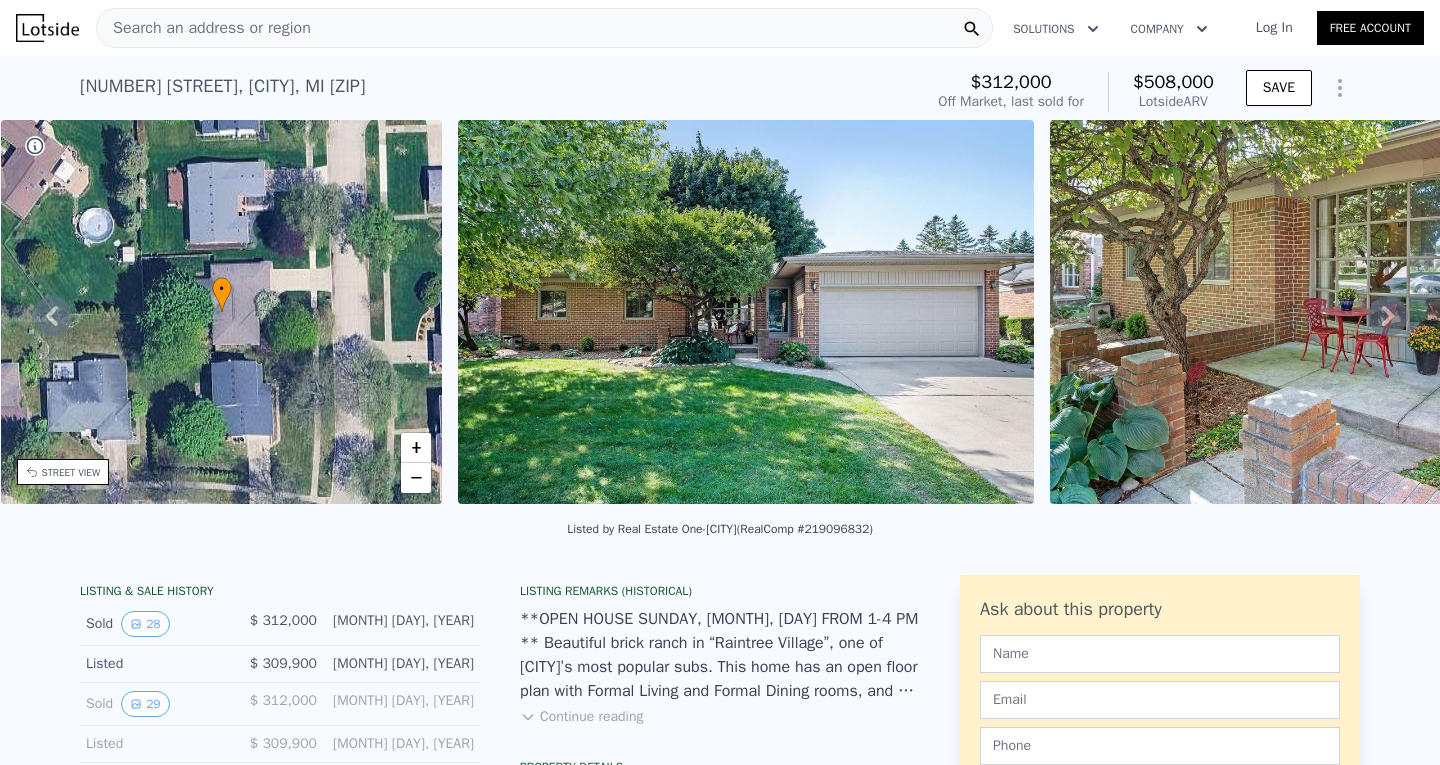 click 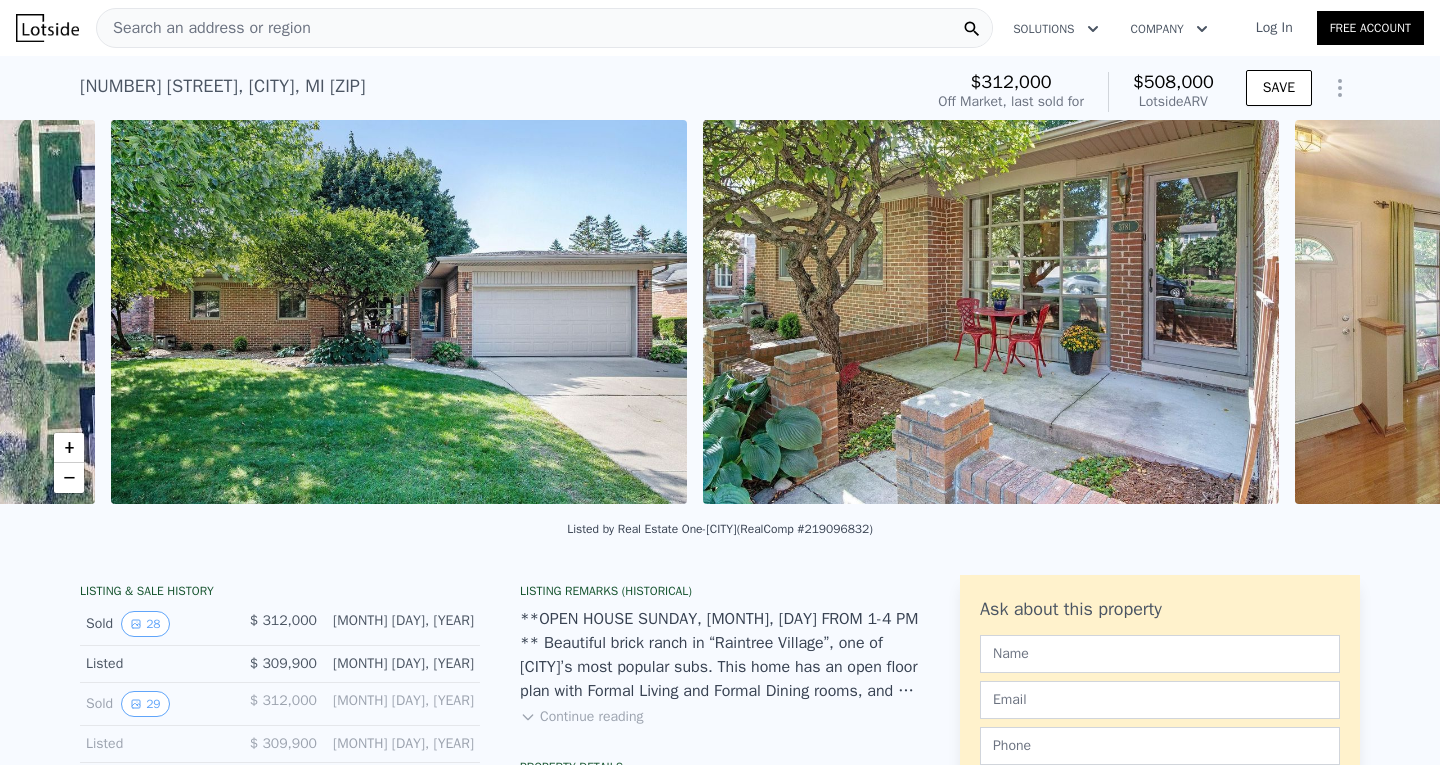 scroll, scrollTop: 0, scrollLeft: 915, axis: horizontal 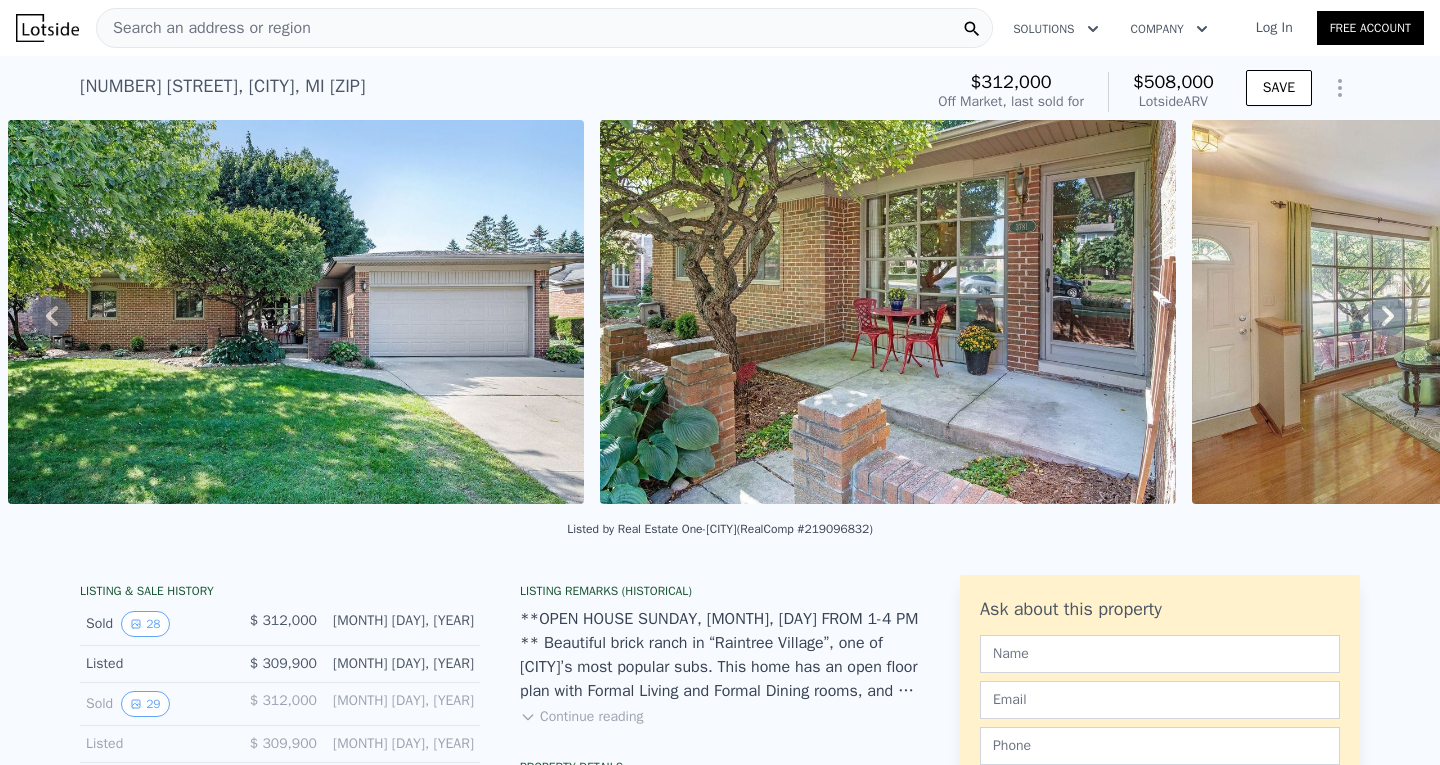 click 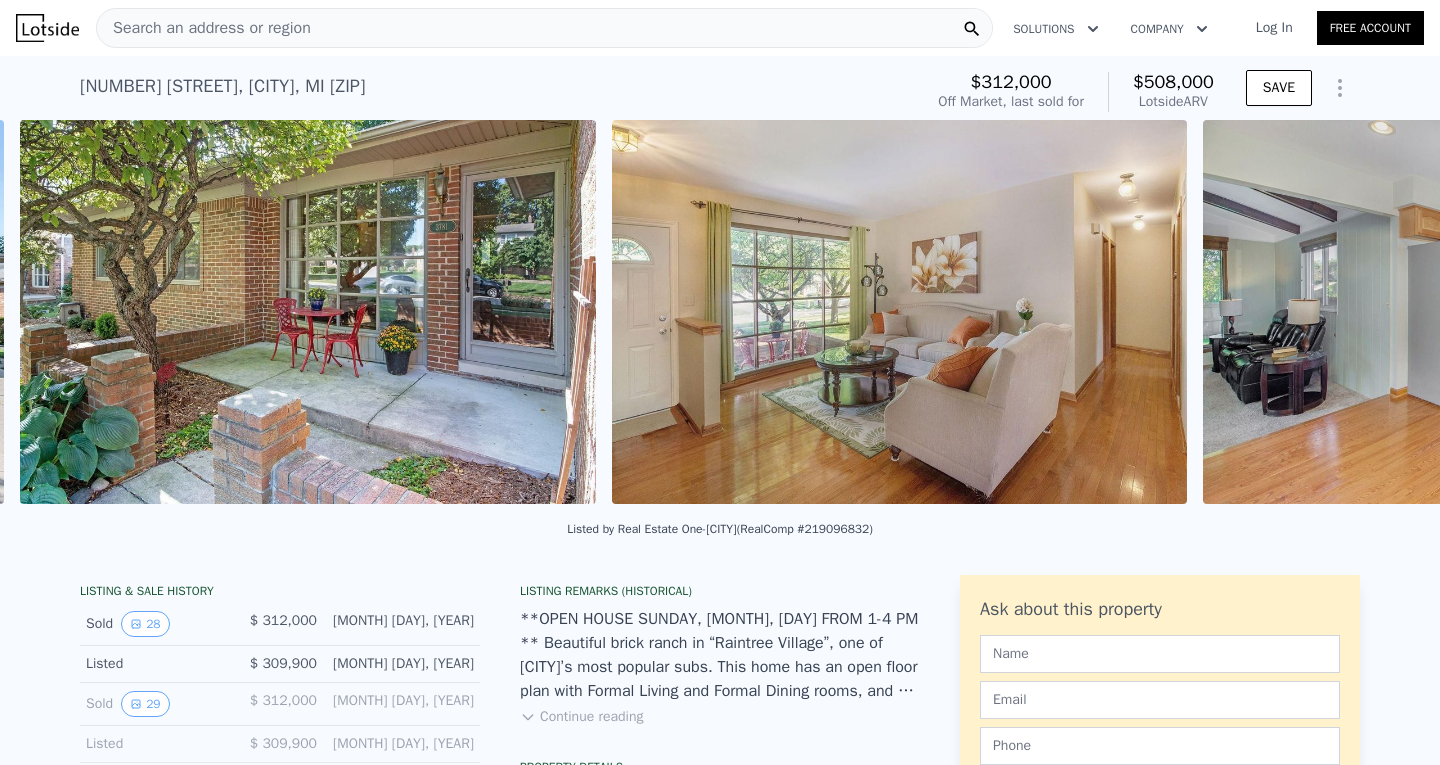 scroll, scrollTop: 0, scrollLeft: 1507, axis: horizontal 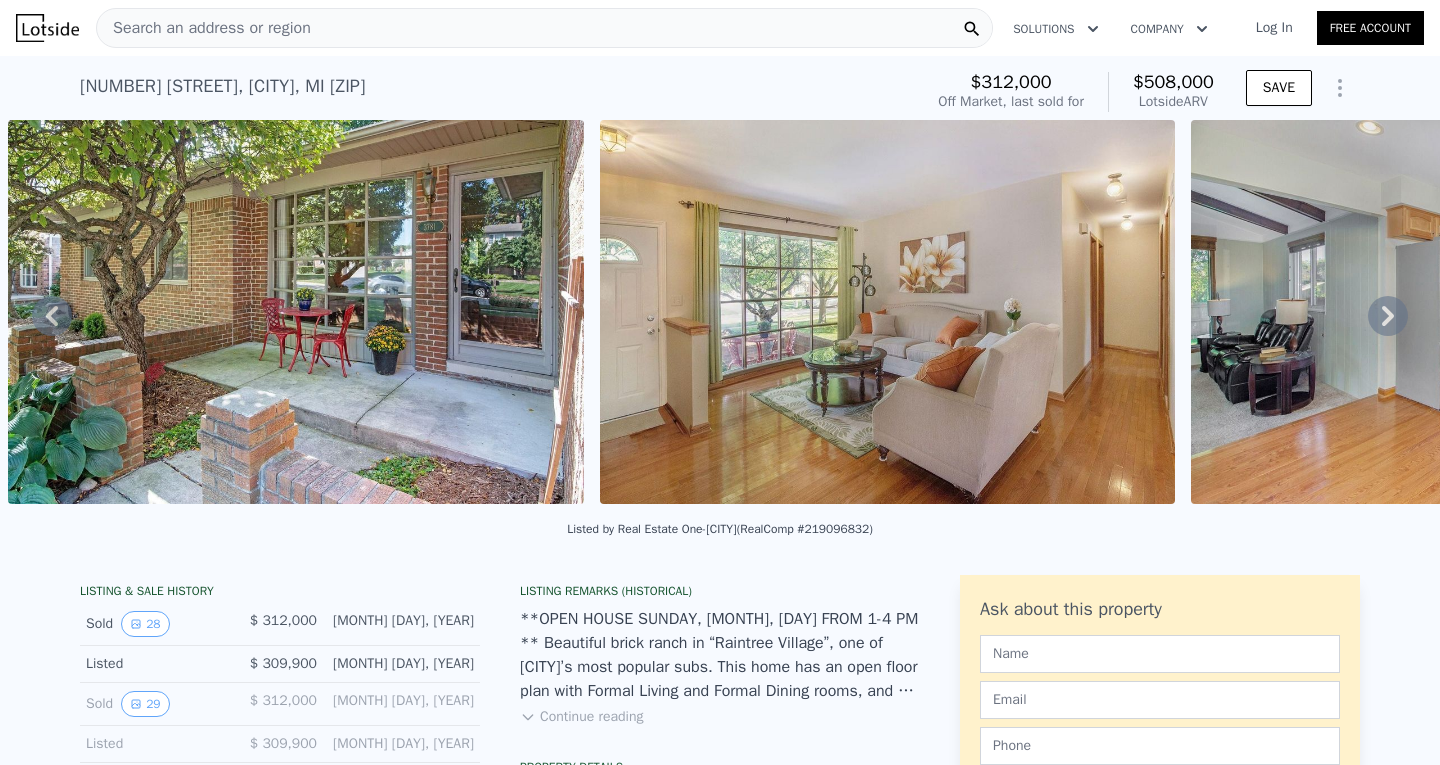 click 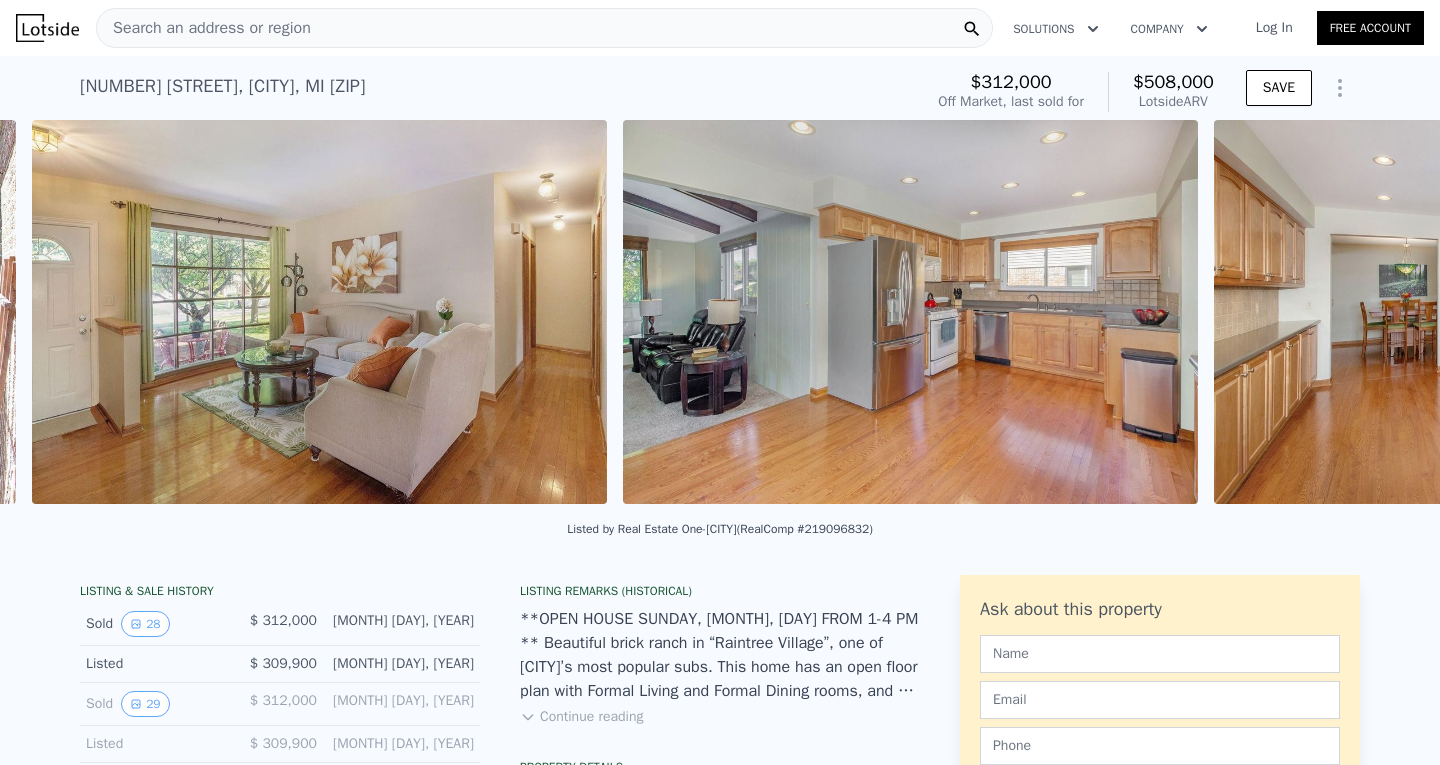 scroll, scrollTop: 0, scrollLeft: 2098, axis: horizontal 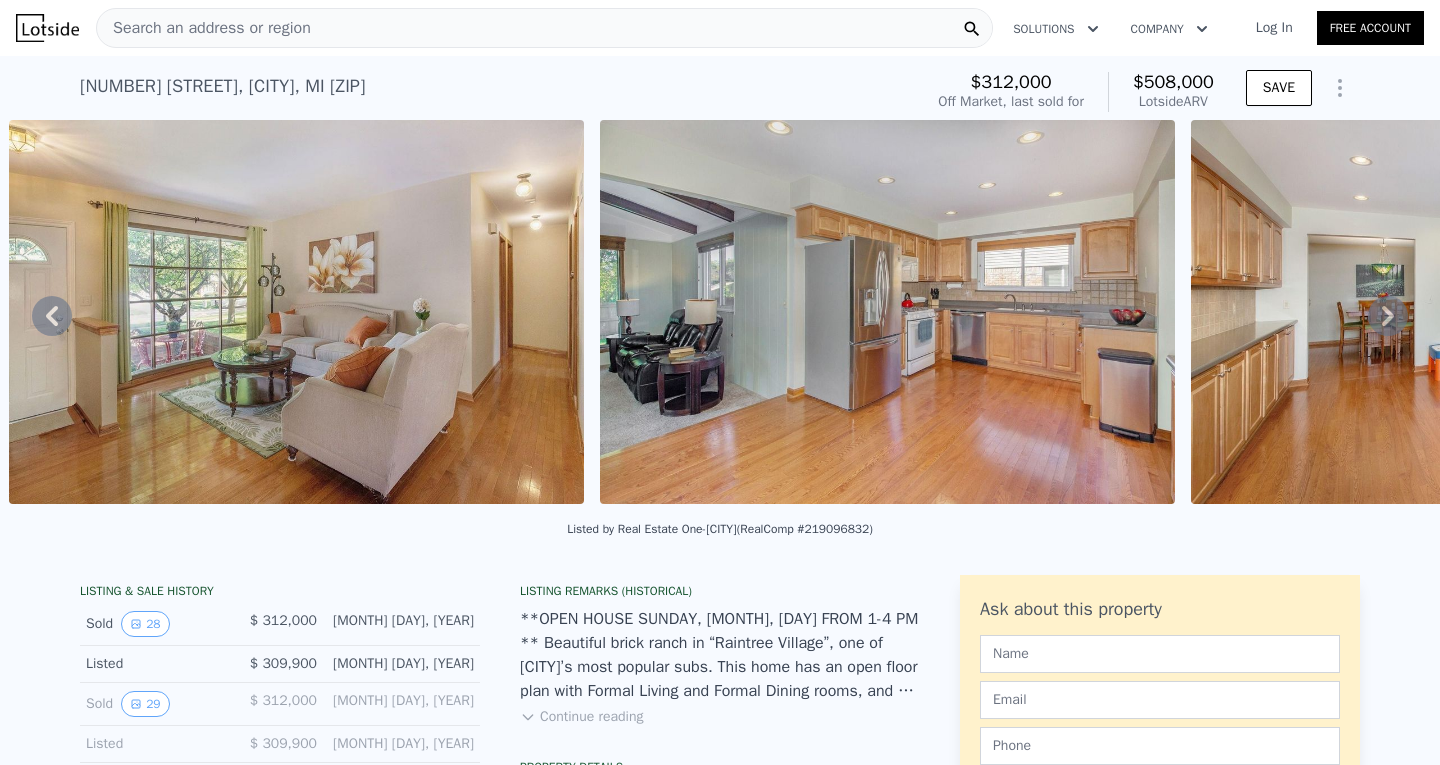 click 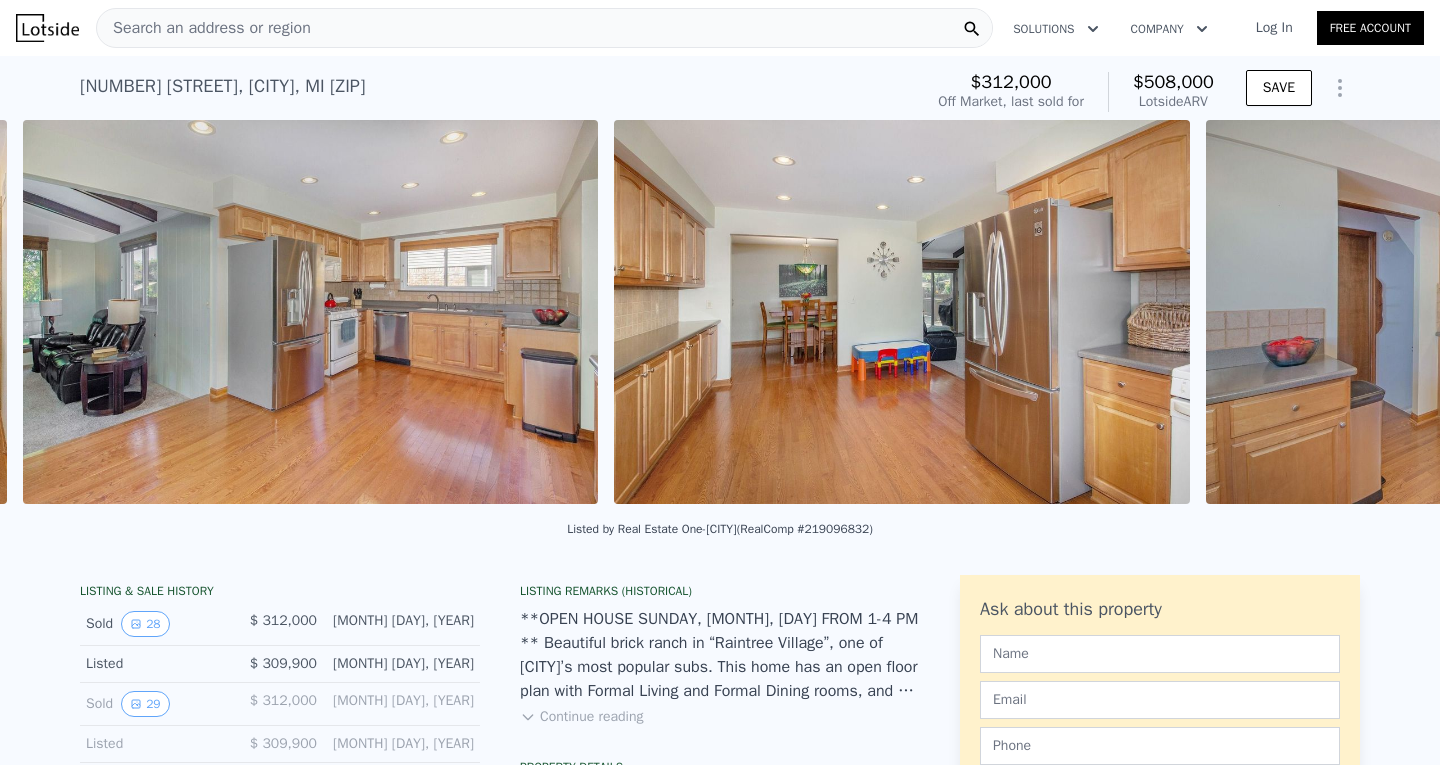 scroll, scrollTop: 0, scrollLeft: 2689, axis: horizontal 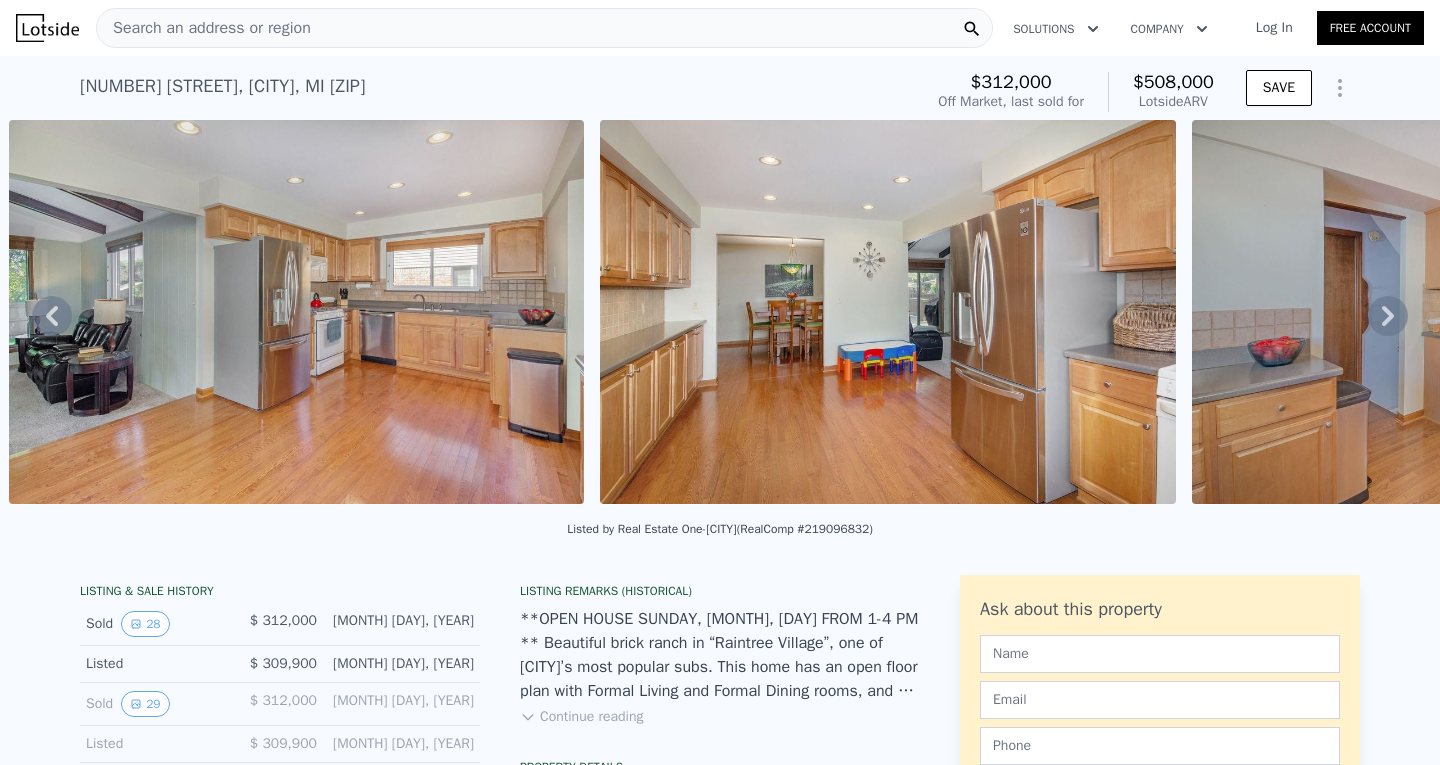 click 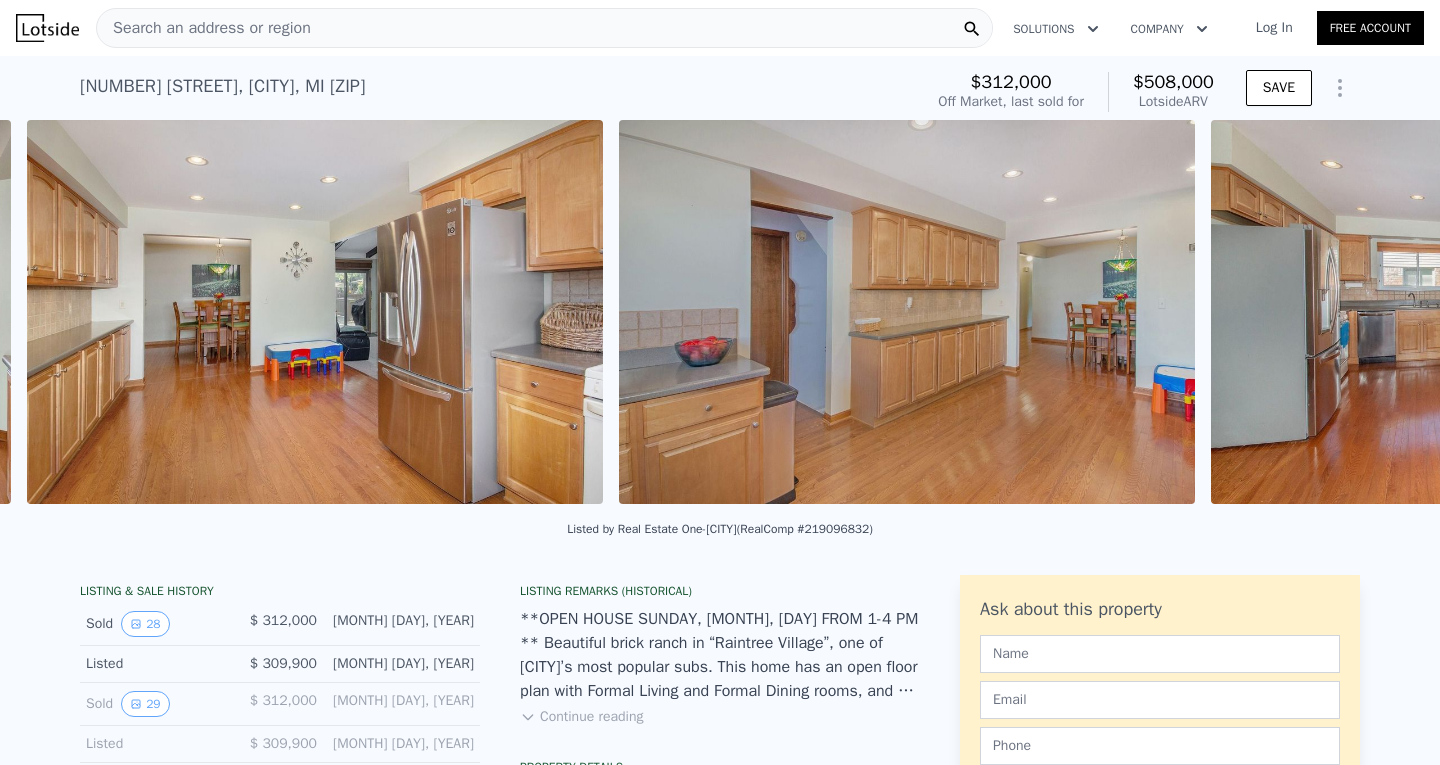 scroll, scrollTop: 0, scrollLeft: 3281, axis: horizontal 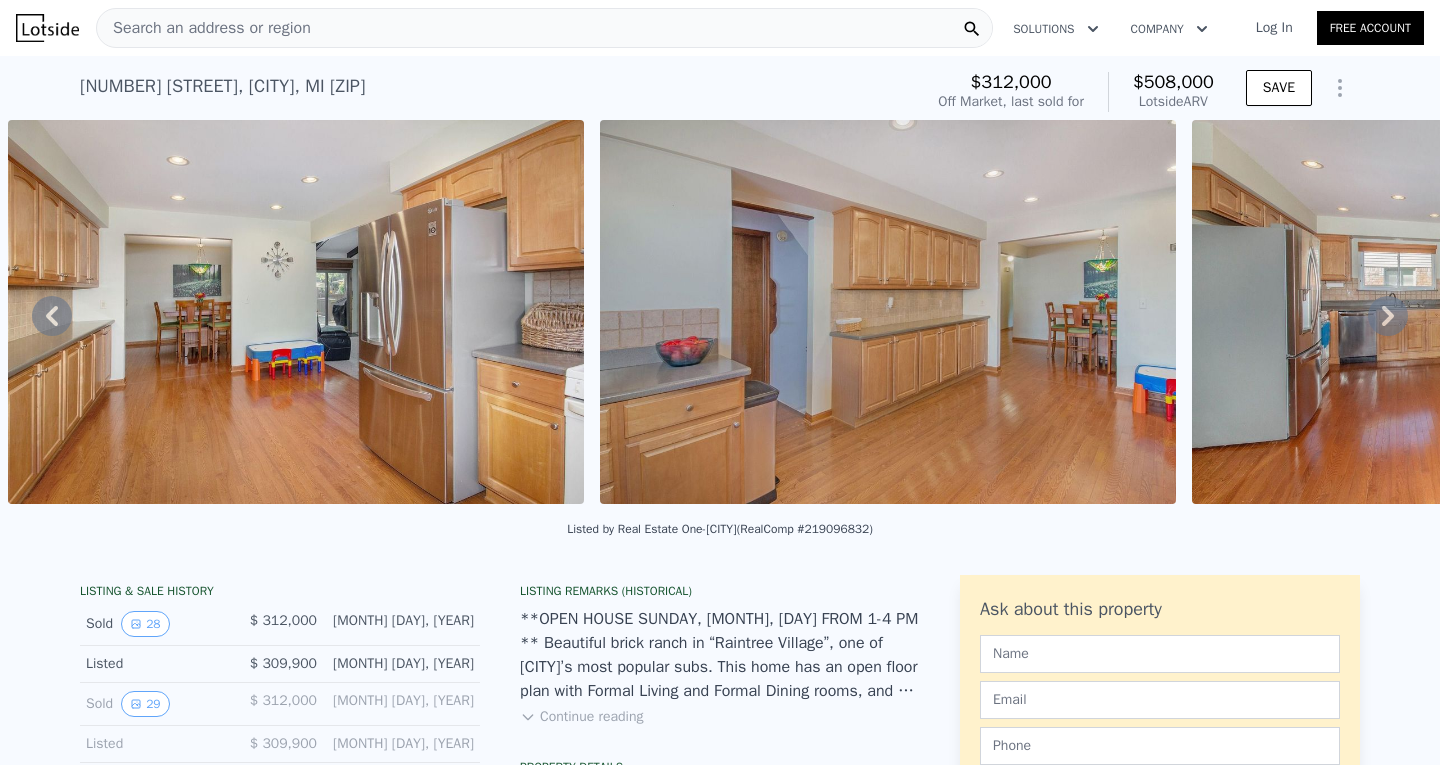 click 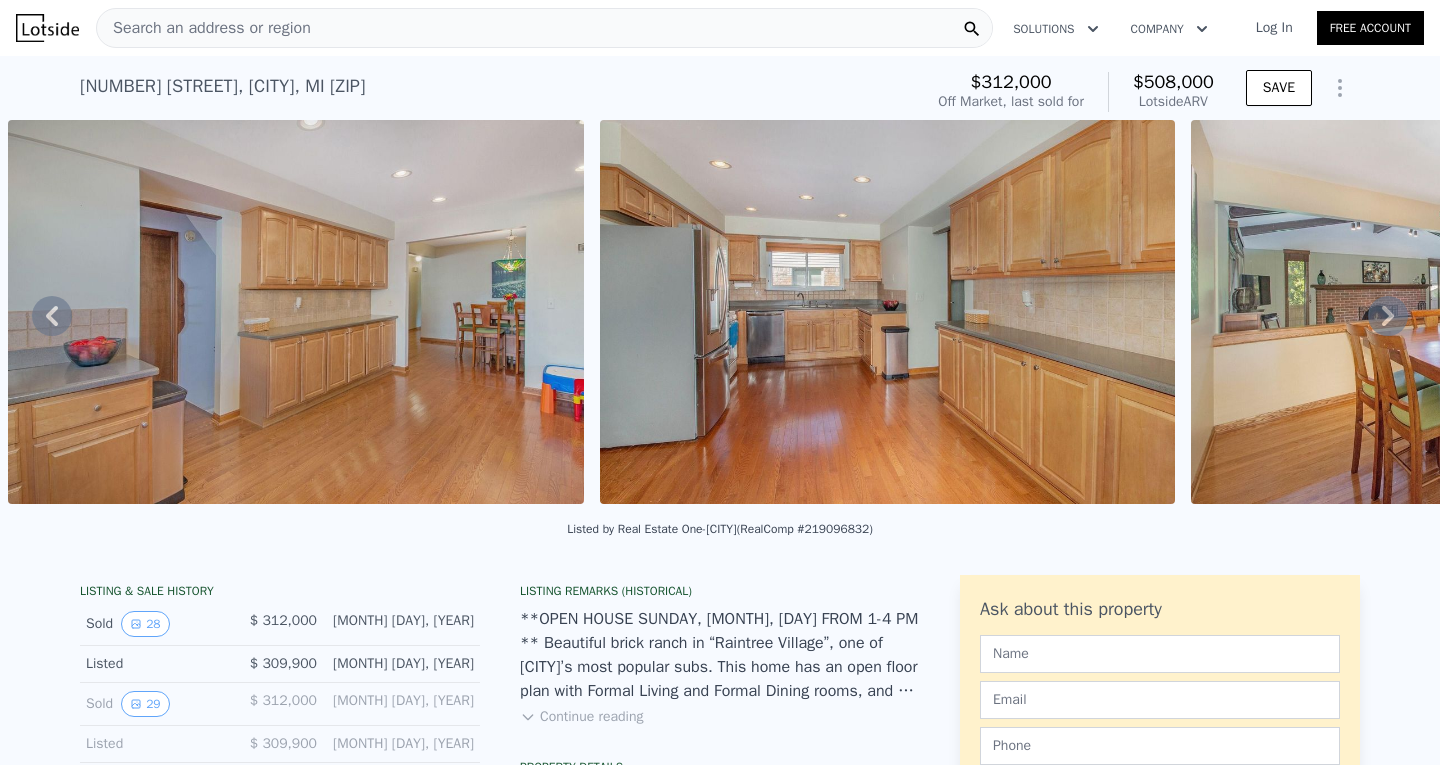 click 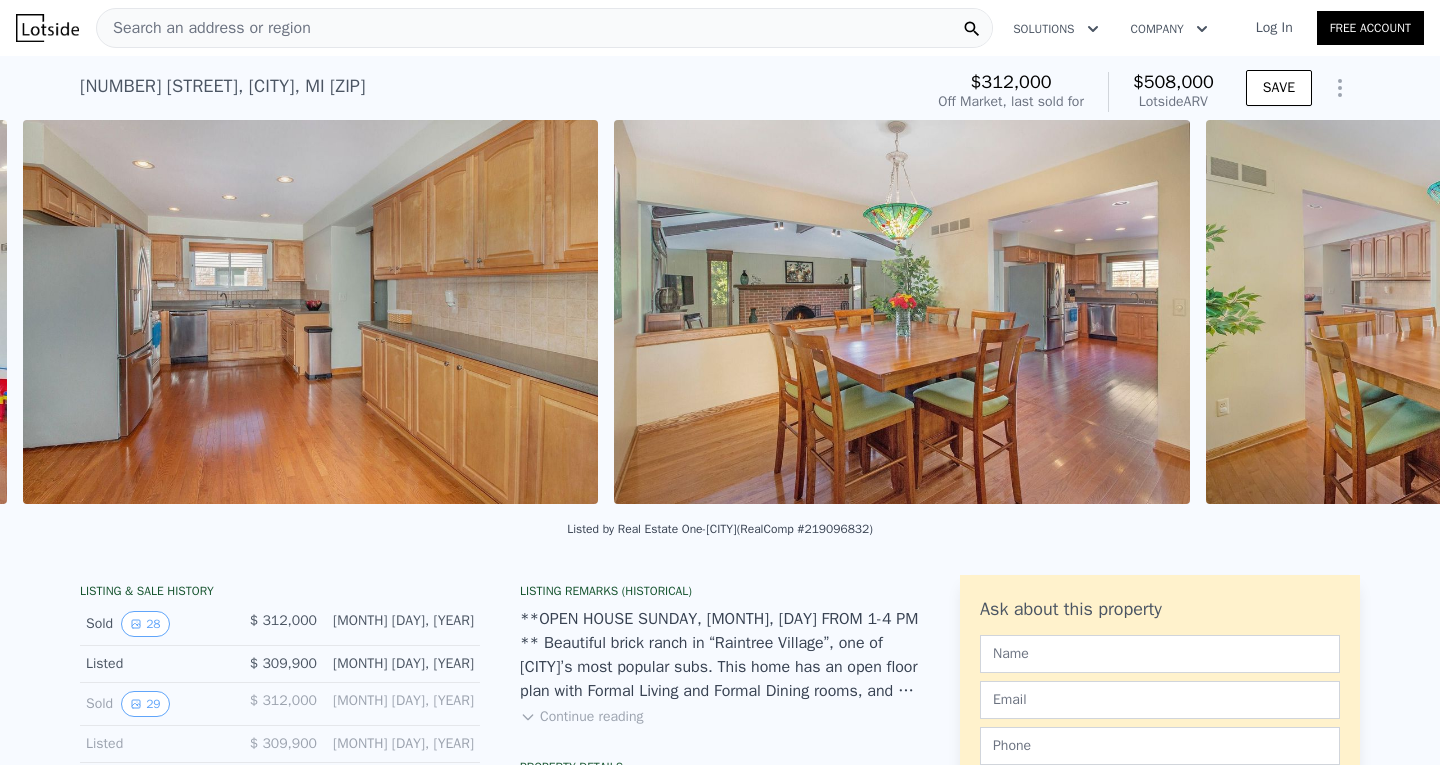 scroll, scrollTop: 0, scrollLeft: 4464, axis: horizontal 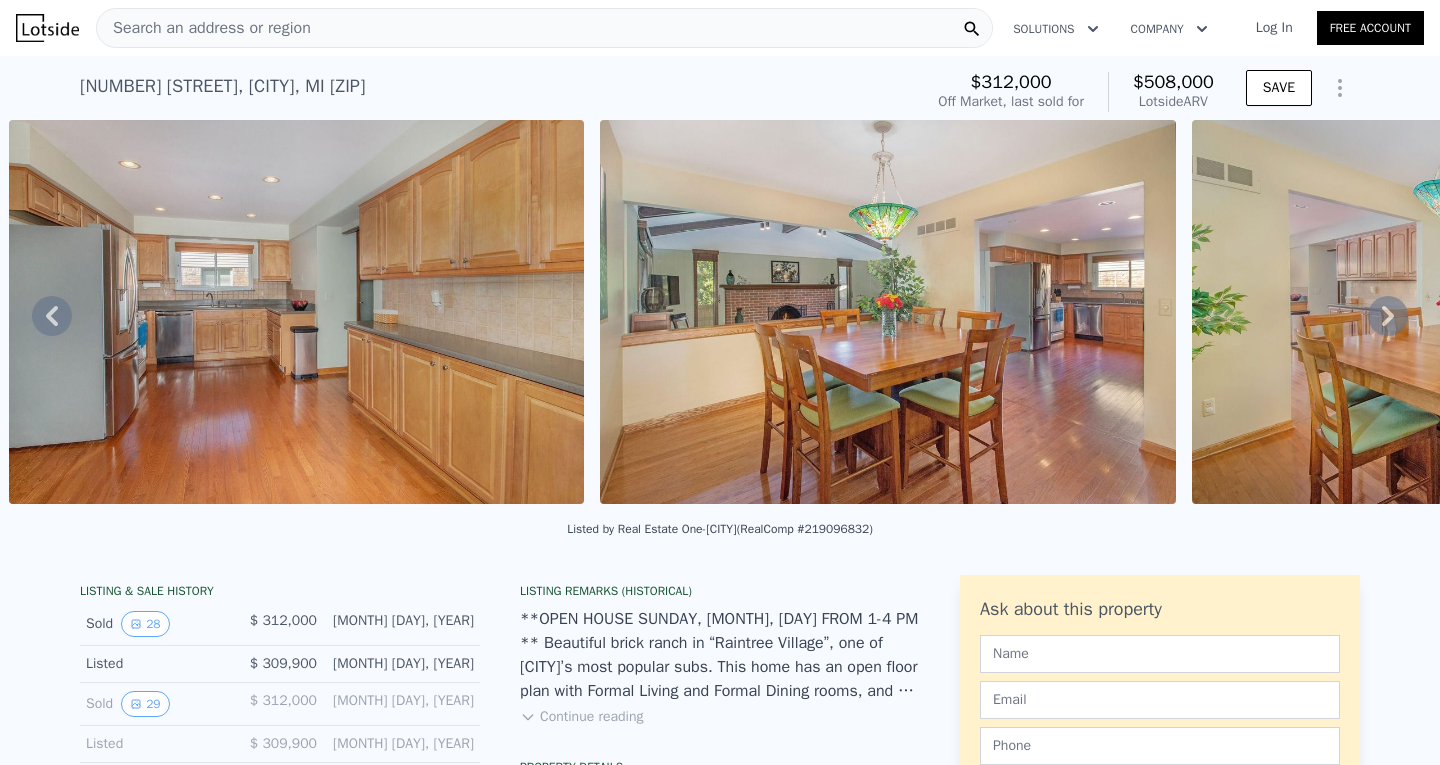 click 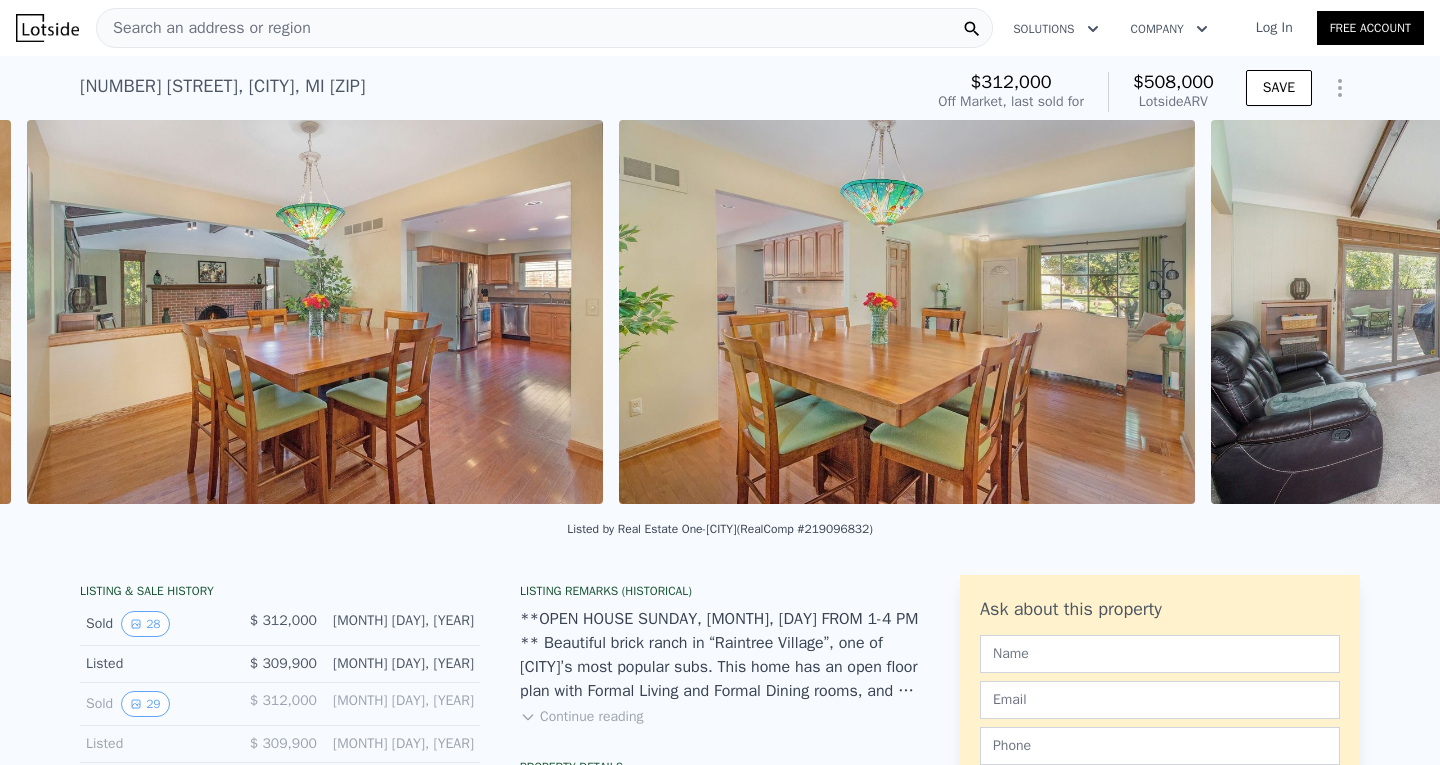 scroll, scrollTop: 0, scrollLeft: 5056, axis: horizontal 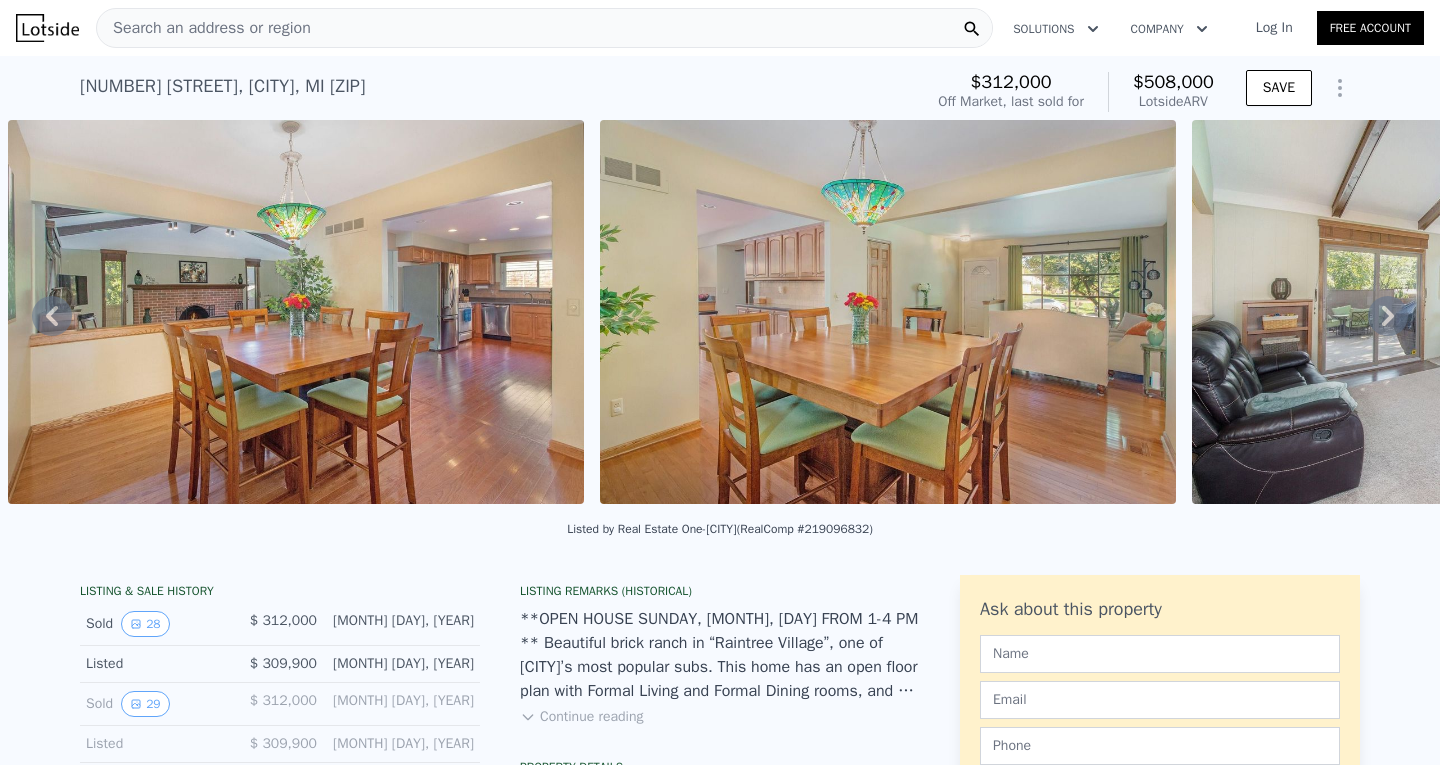 click 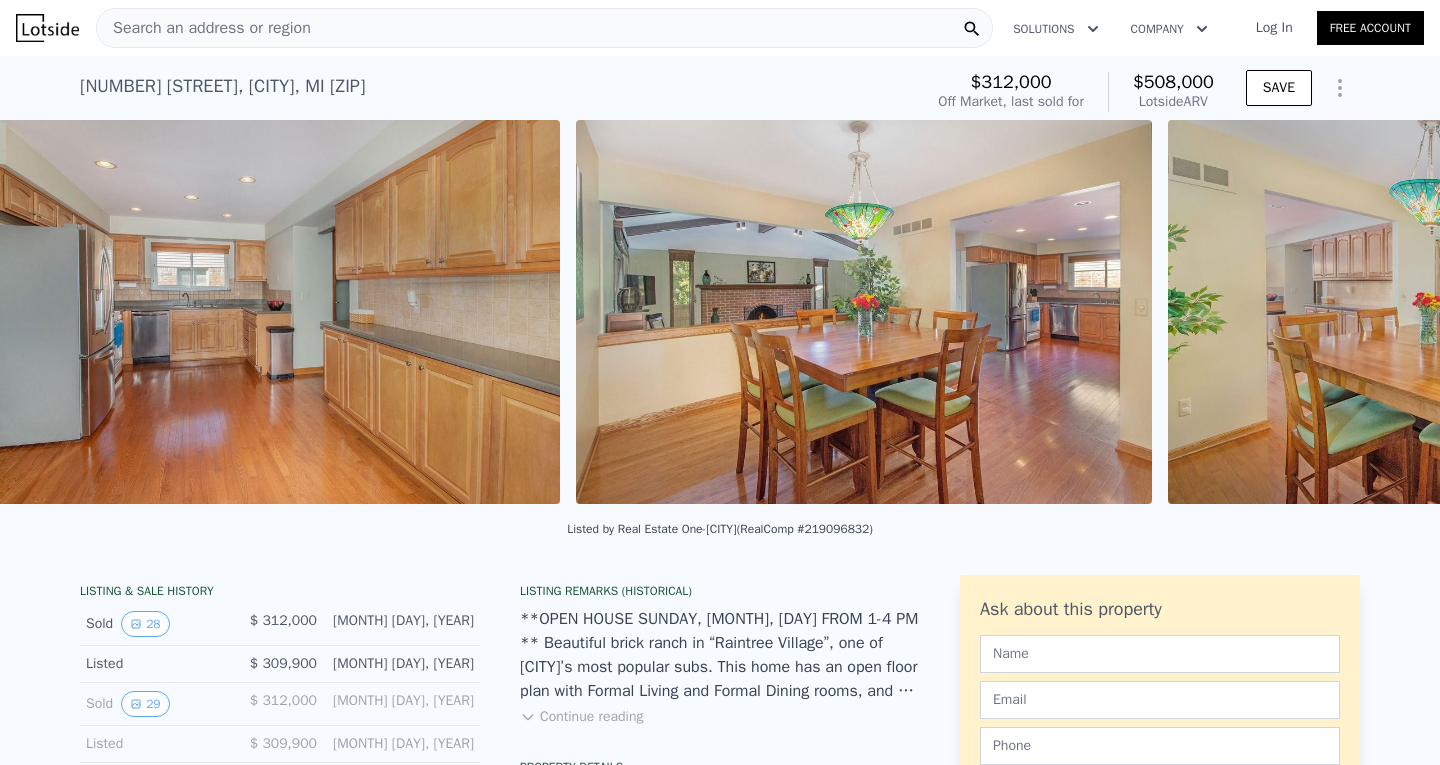 scroll, scrollTop: 0, scrollLeft: 4464, axis: horizontal 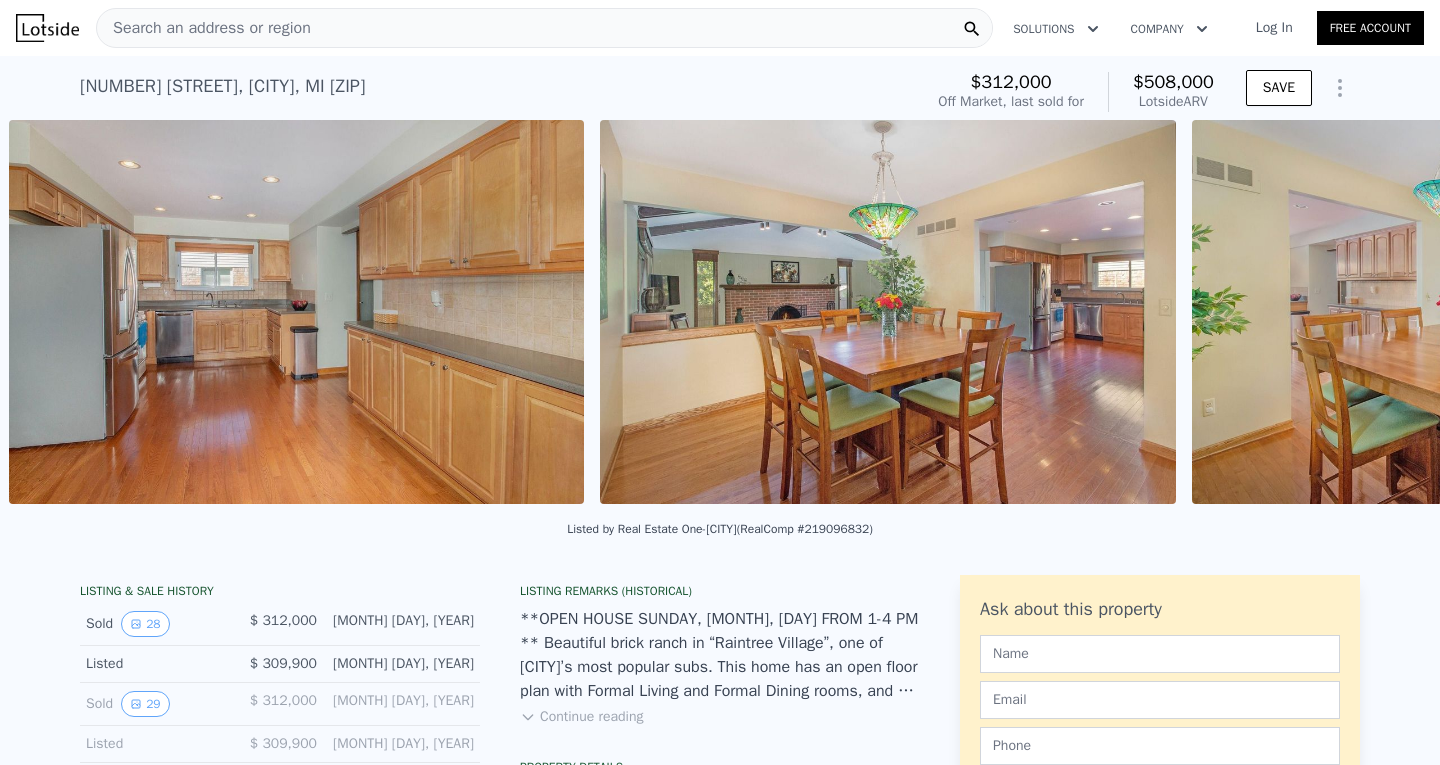 click at bounding box center (297, 312) 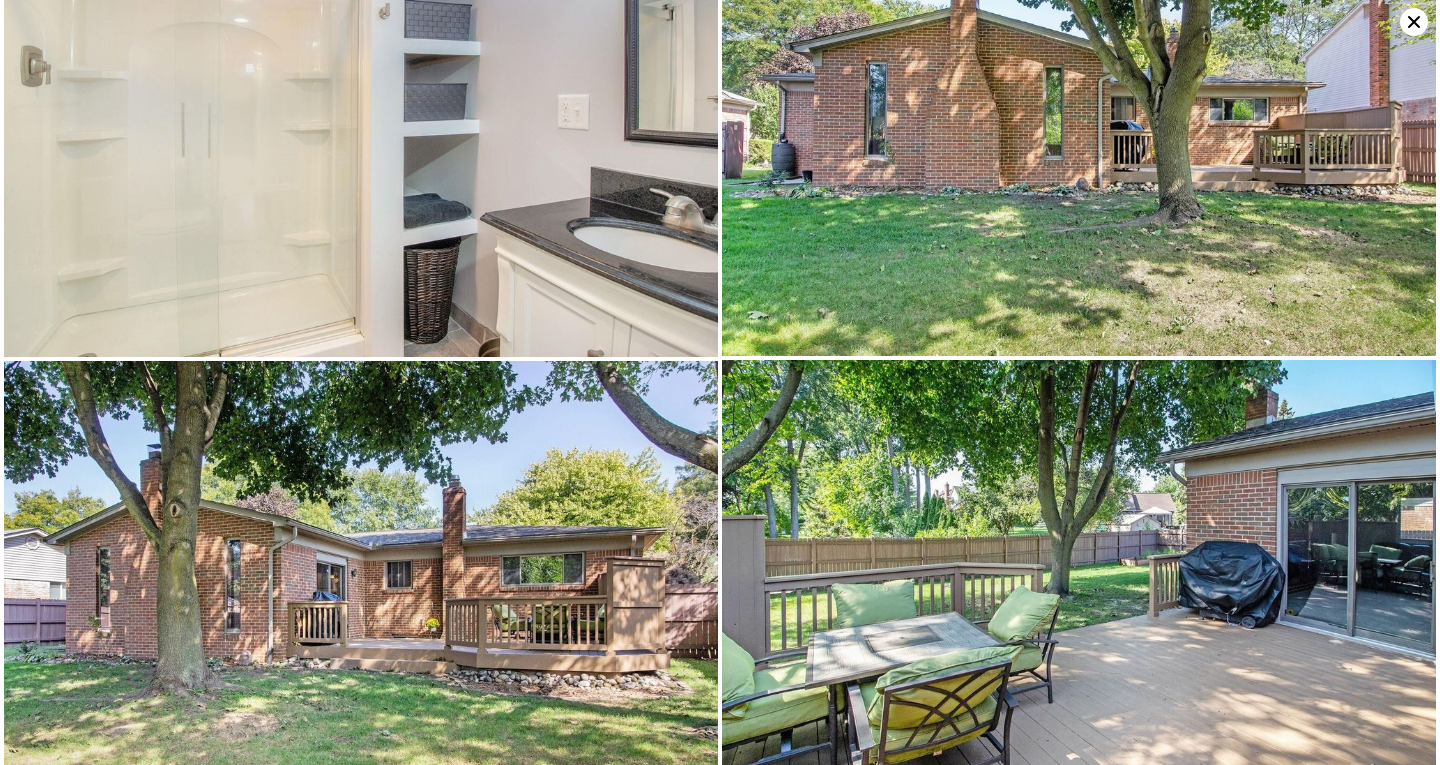 scroll, scrollTop: 5885, scrollLeft: 0, axis: vertical 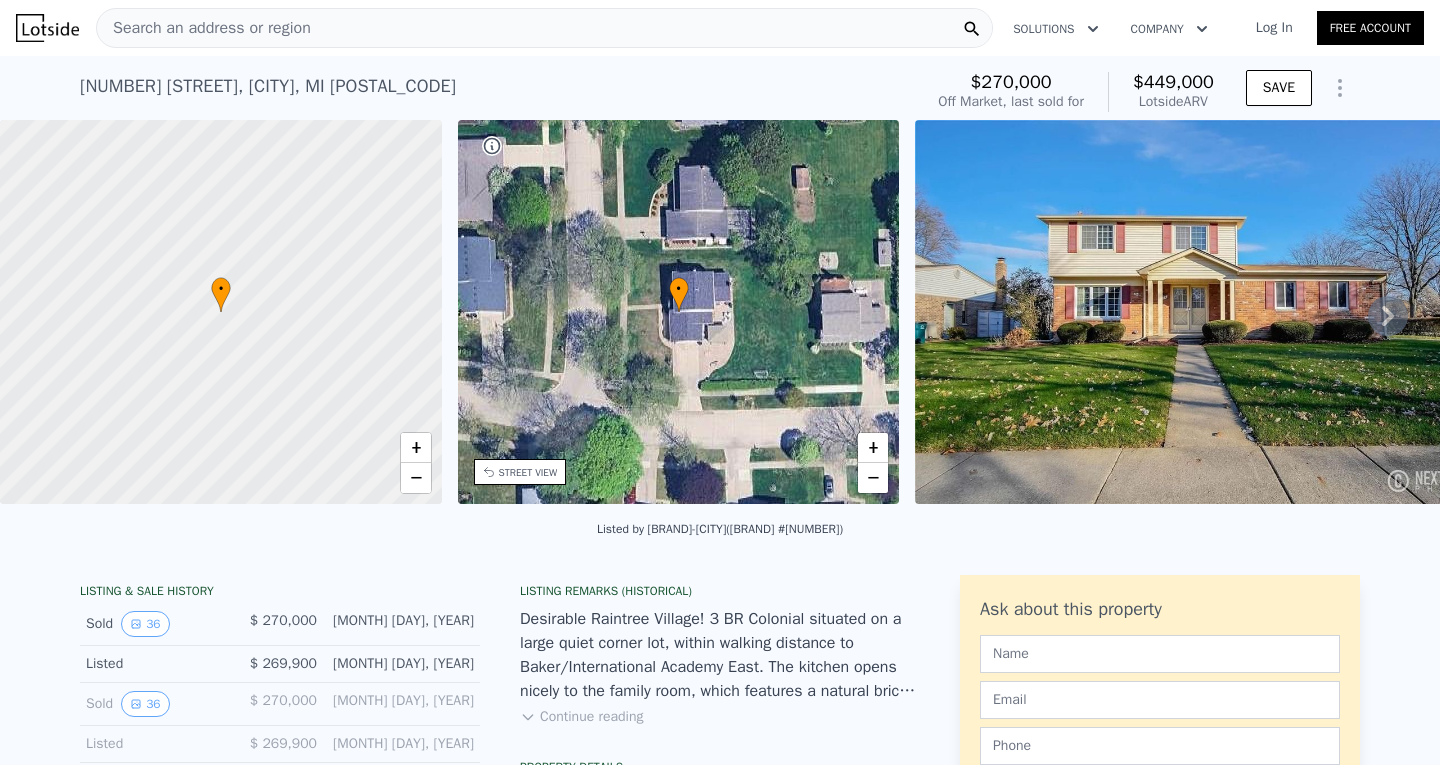click at bounding box center (1203, 312) 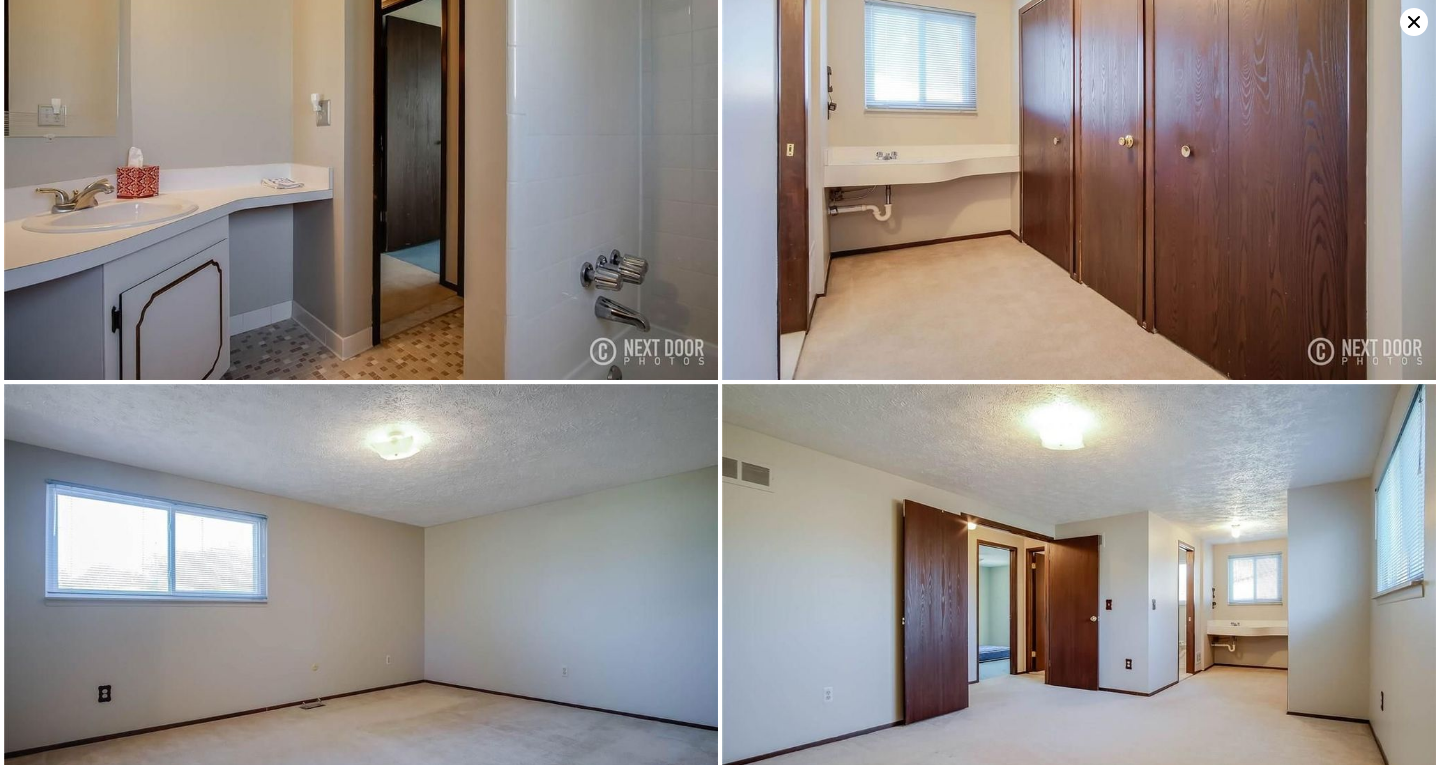scroll, scrollTop: 7785, scrollLeft: 0, axis: vertical 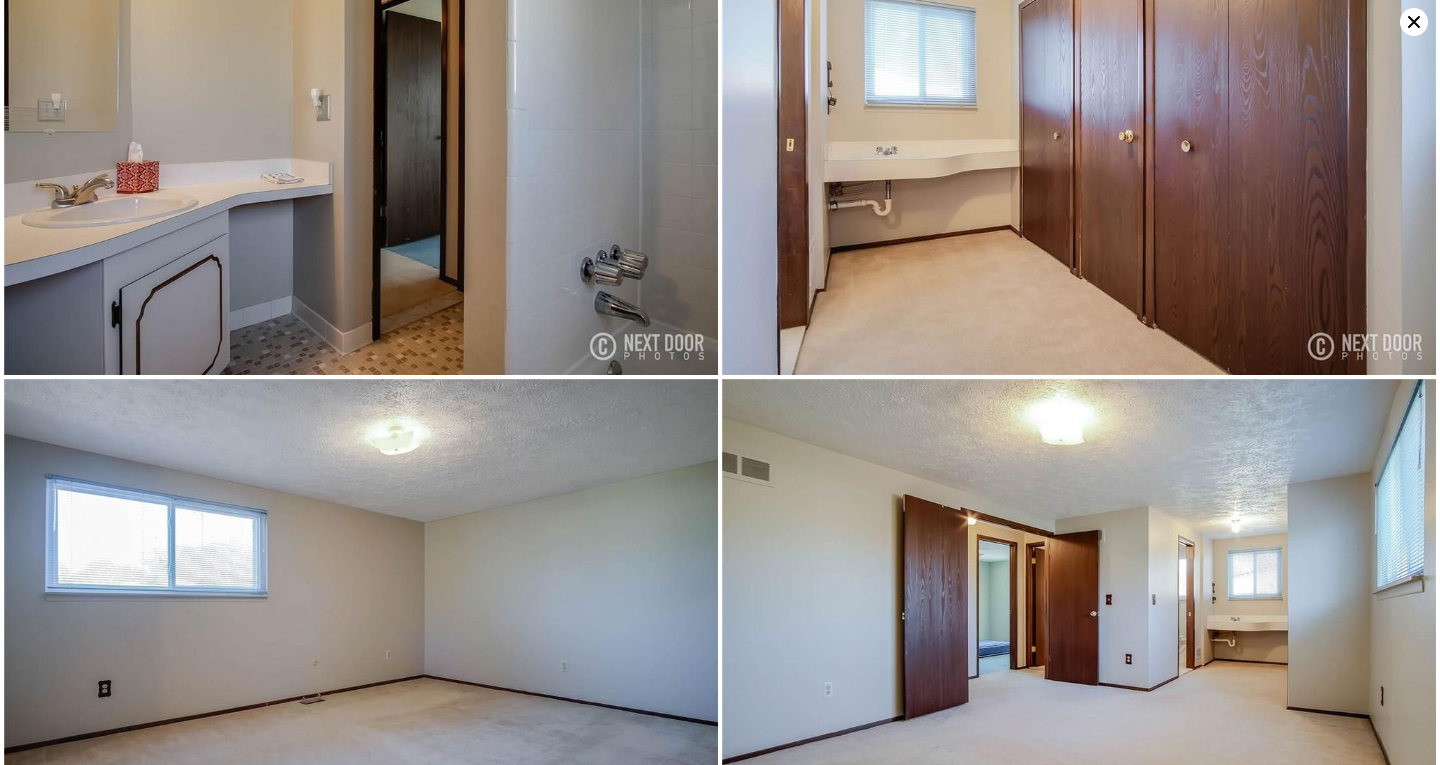 click 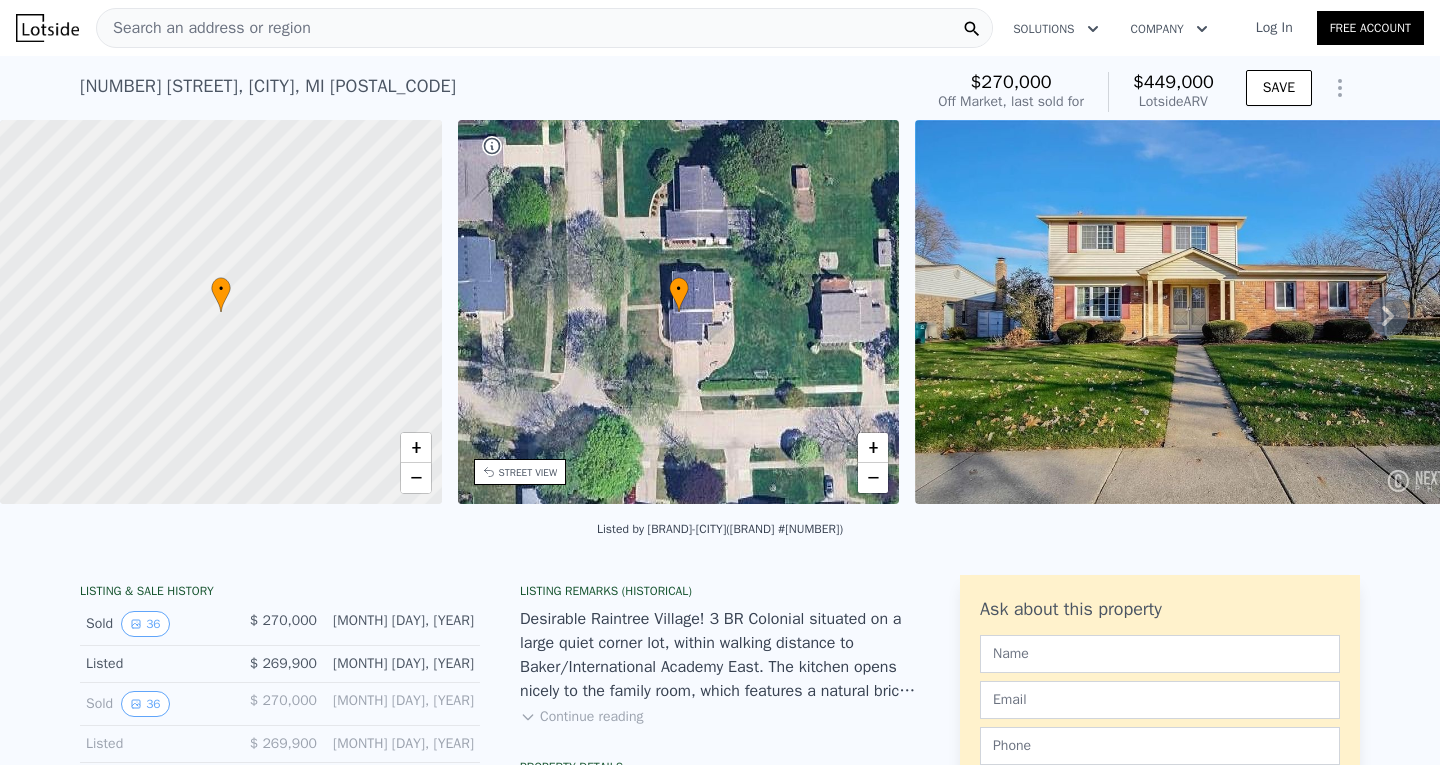 click on "Search an address or region" at bounding box center (204, 28) 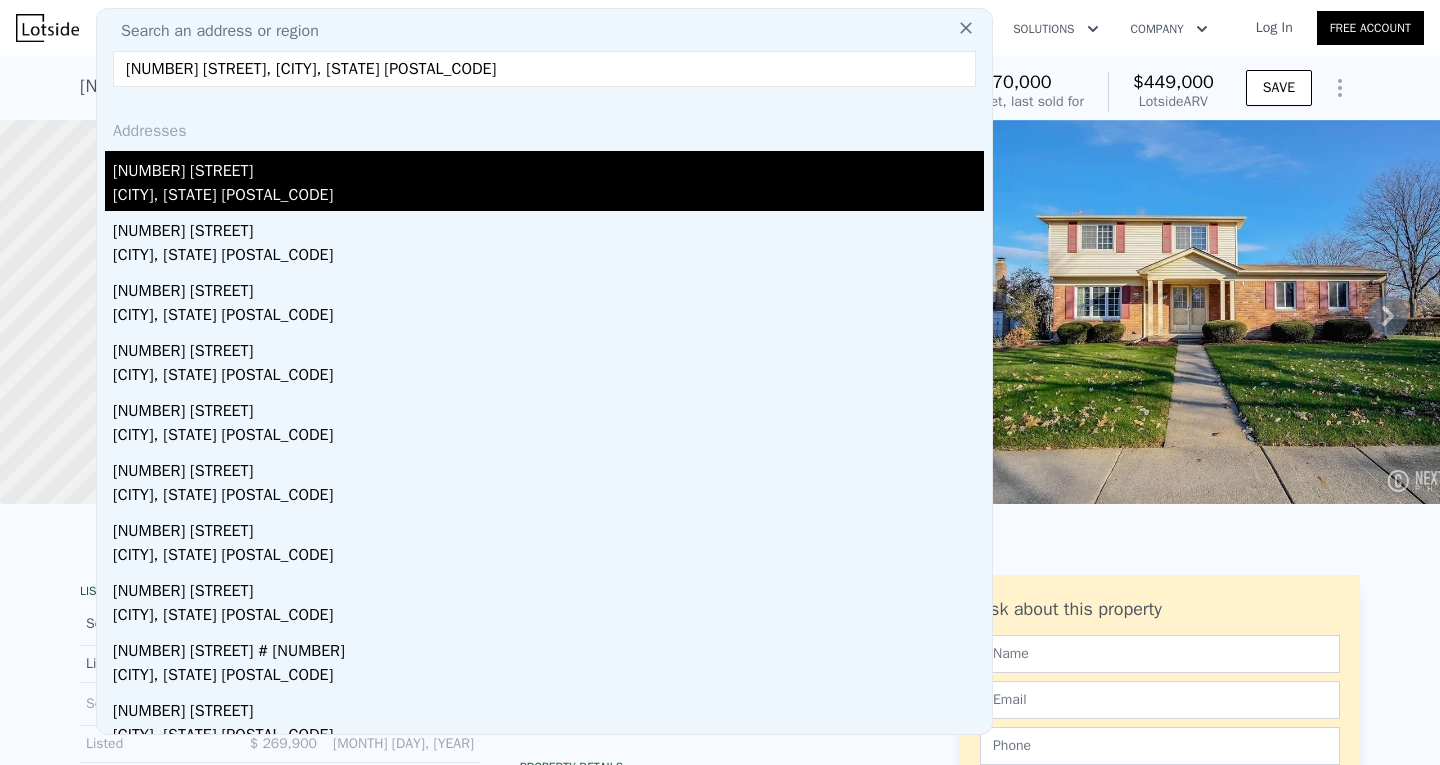 type on "1315 Burns Dr, Troy, MI 48083" 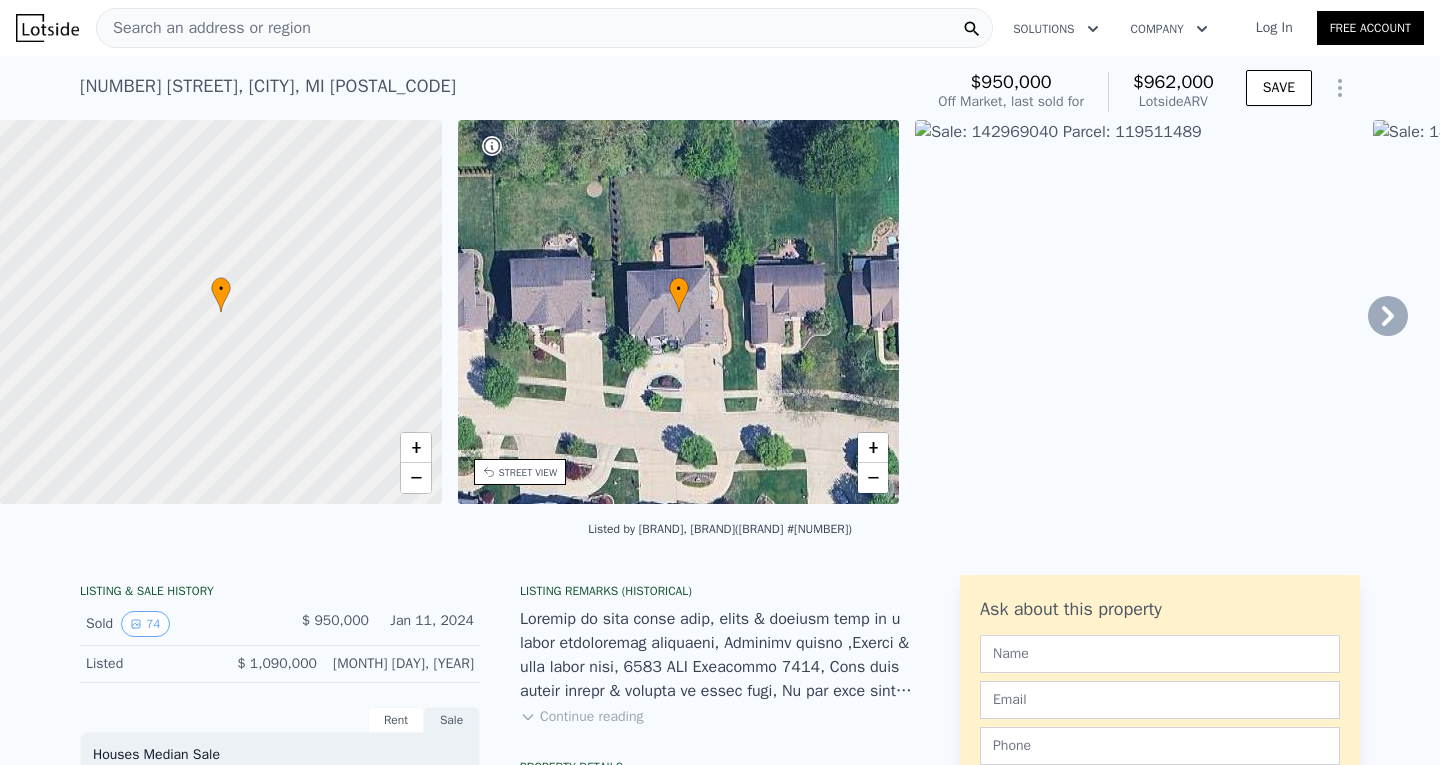 click at bounding box center [1136, 312] 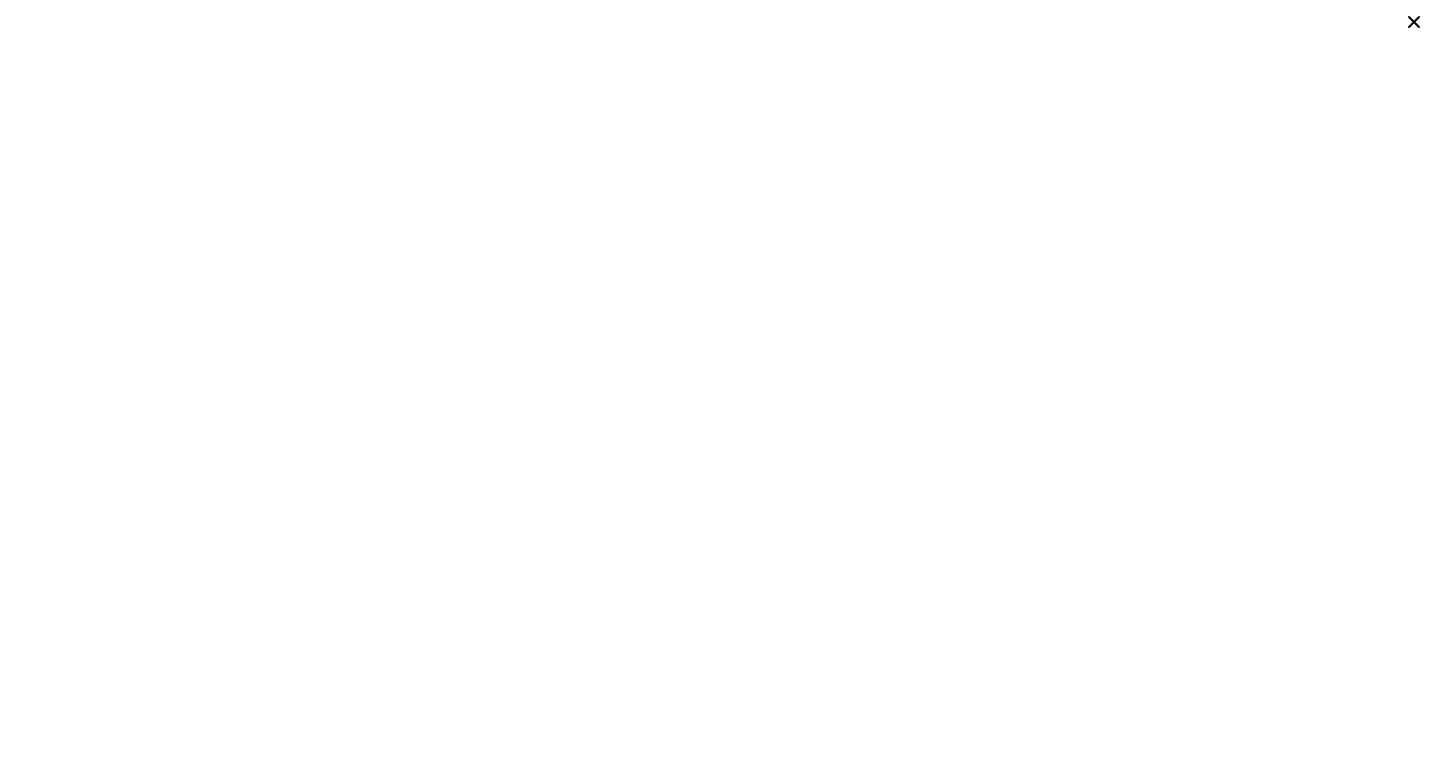 click 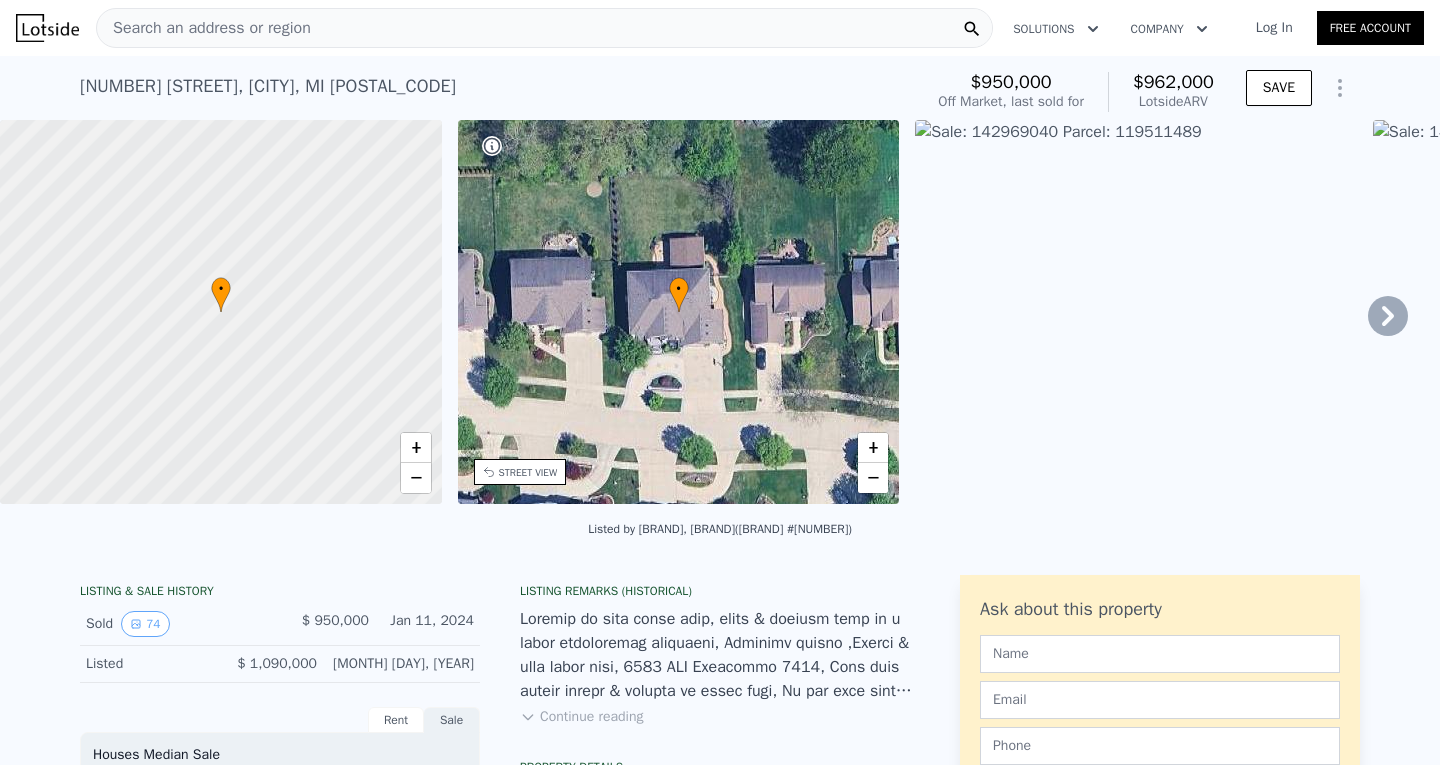 click 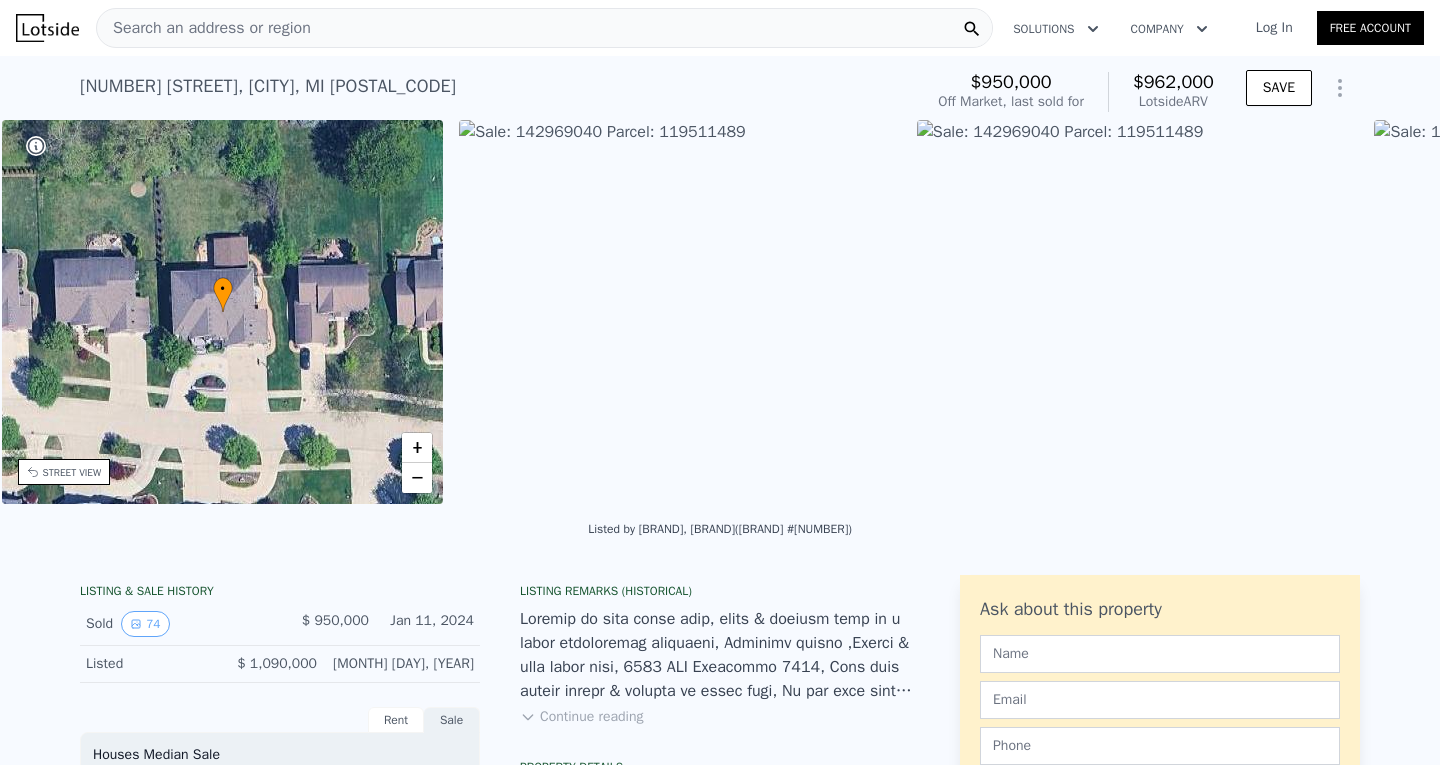 scroll, scrollTop: 0, scrollLeft: 465, axis: horizontal 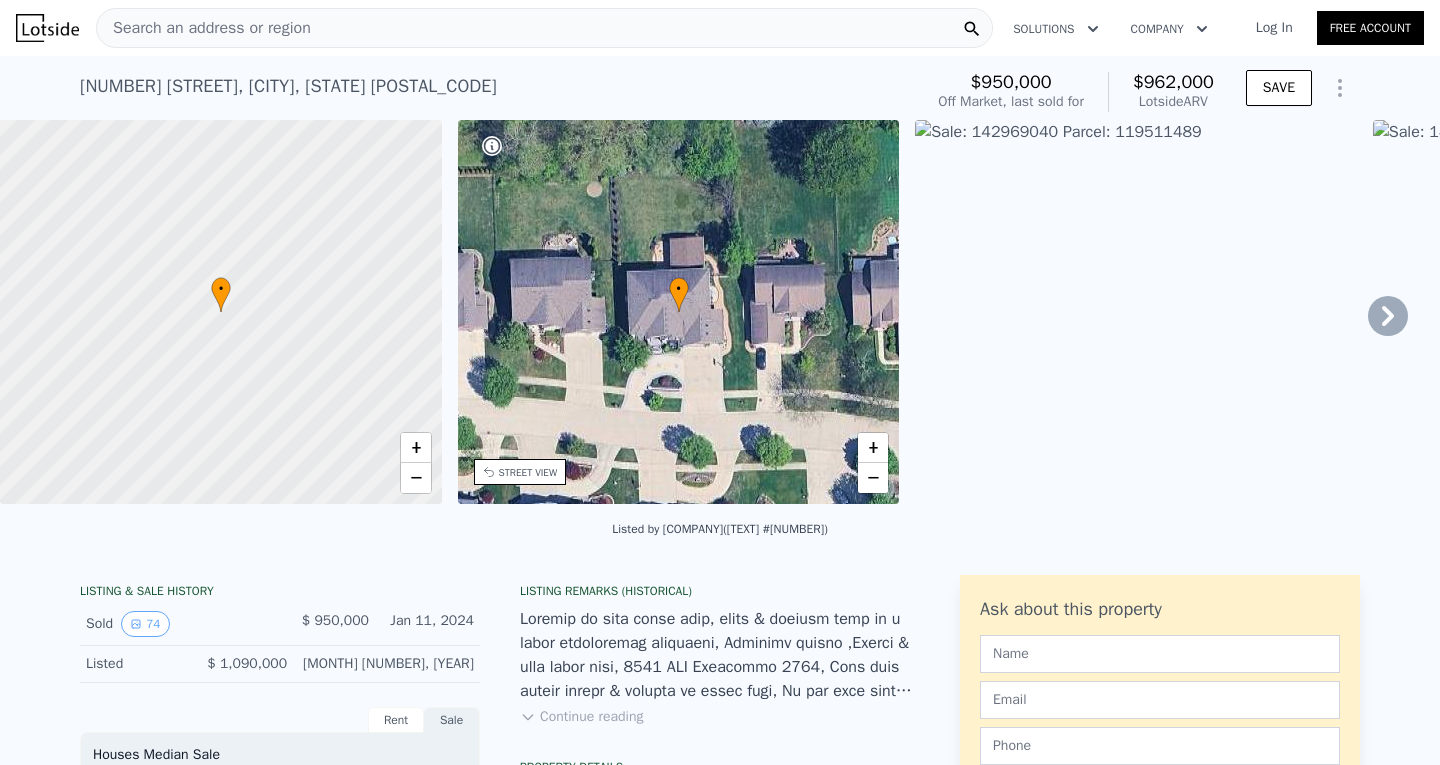 click 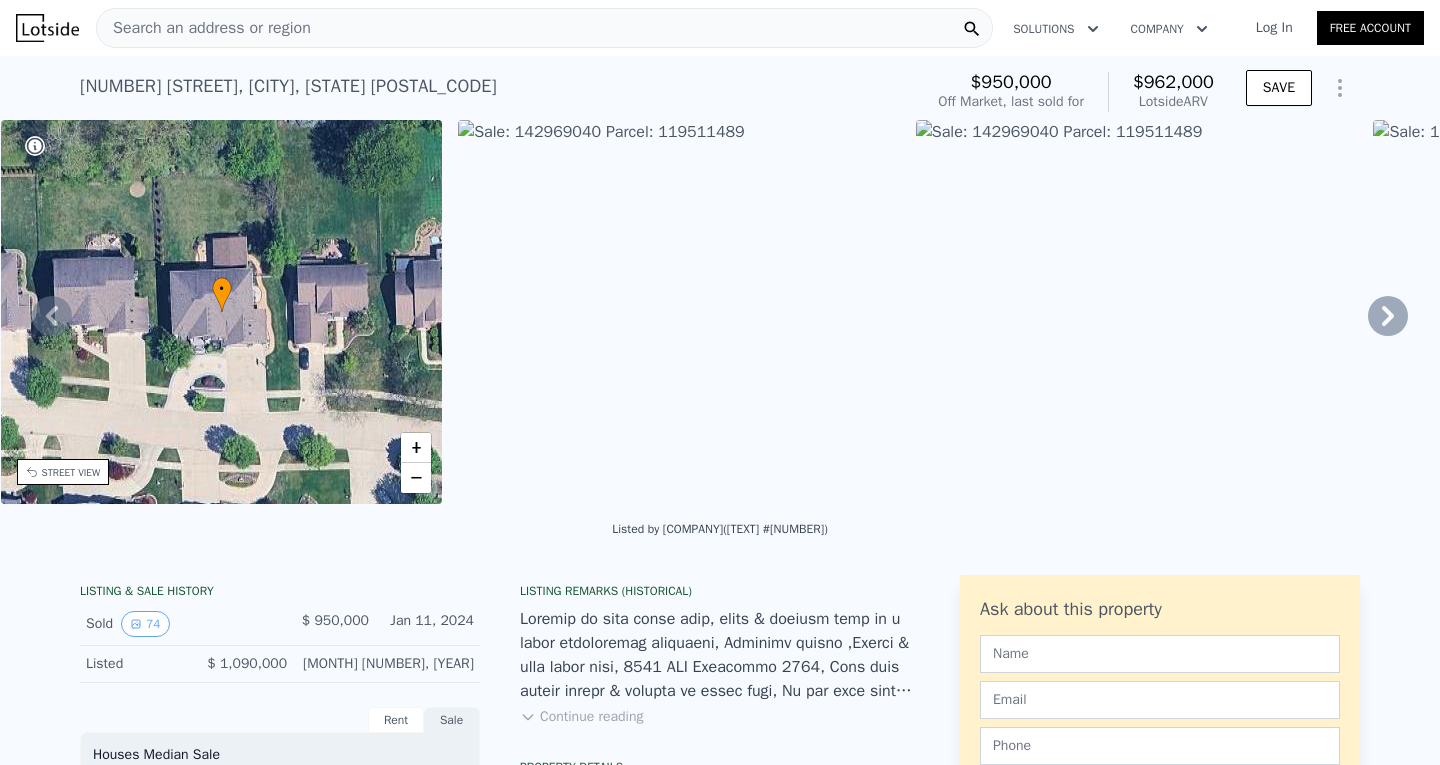 click 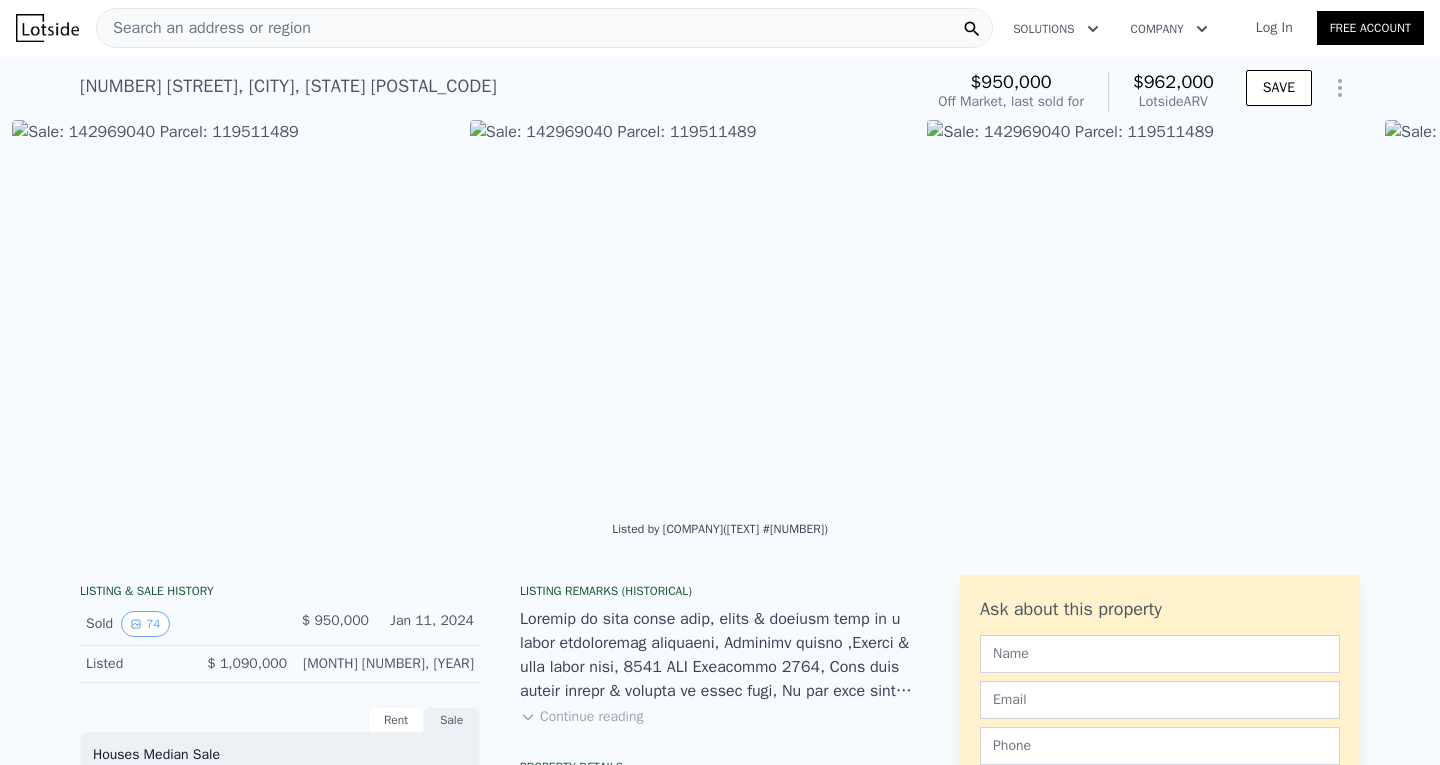 scroll, scrollTop: 0, scrollLeft: 915, axis: horizontal 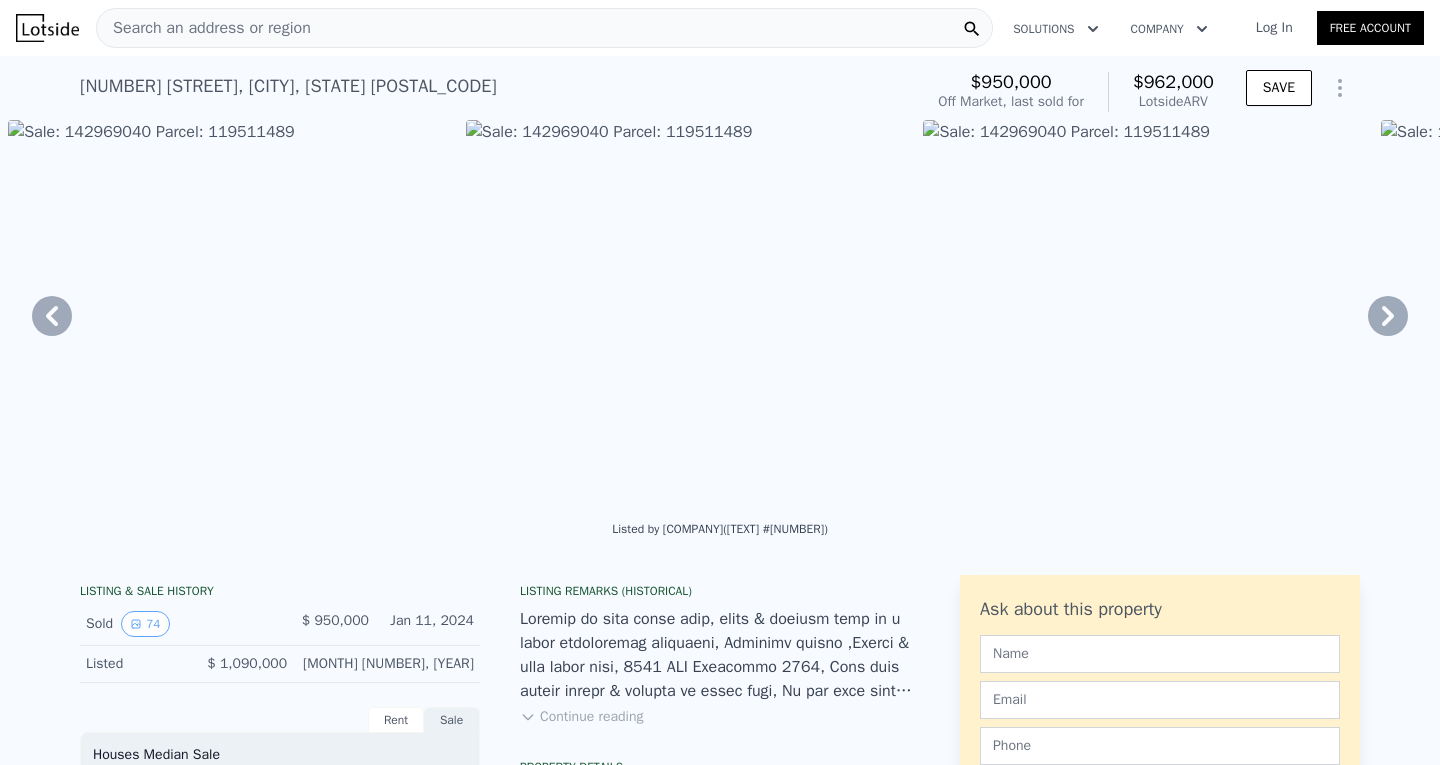 click 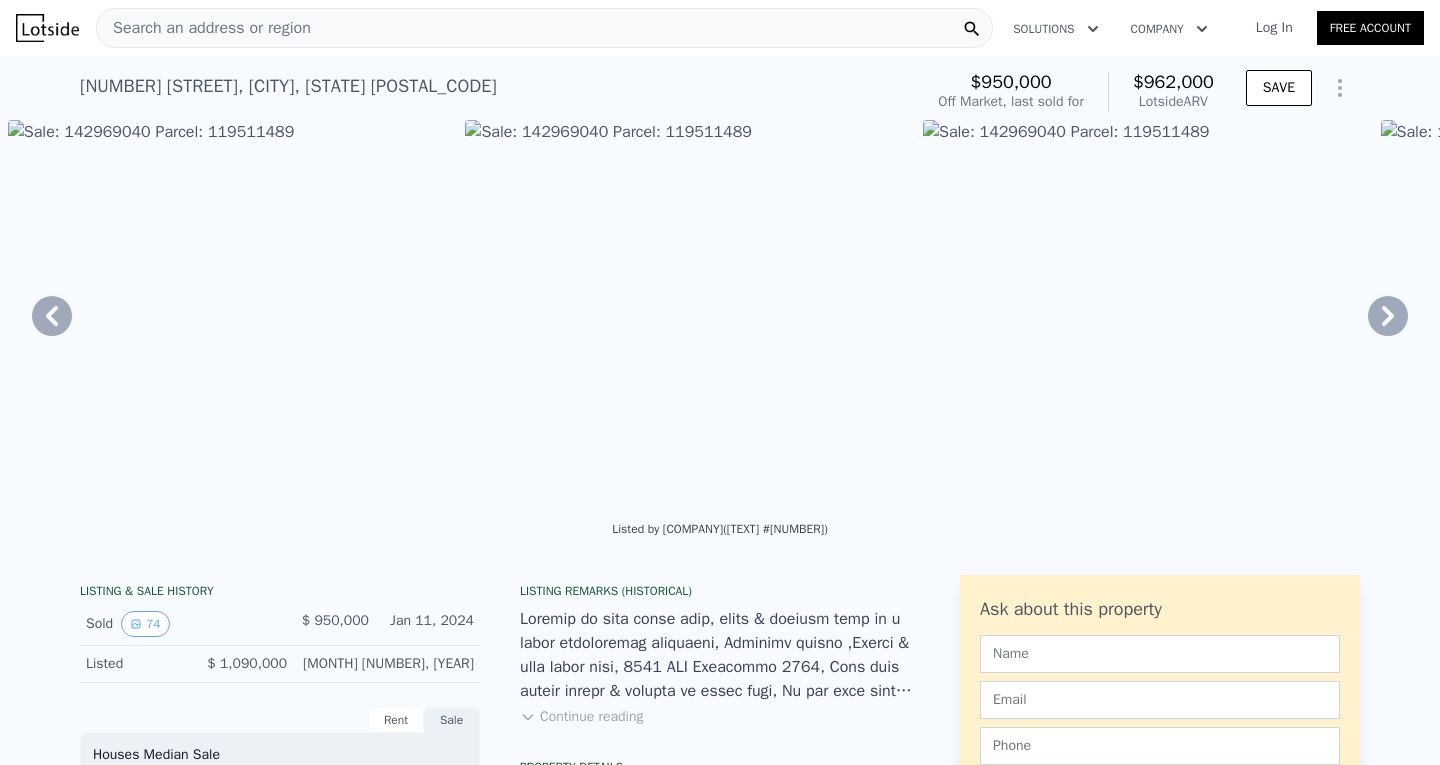click 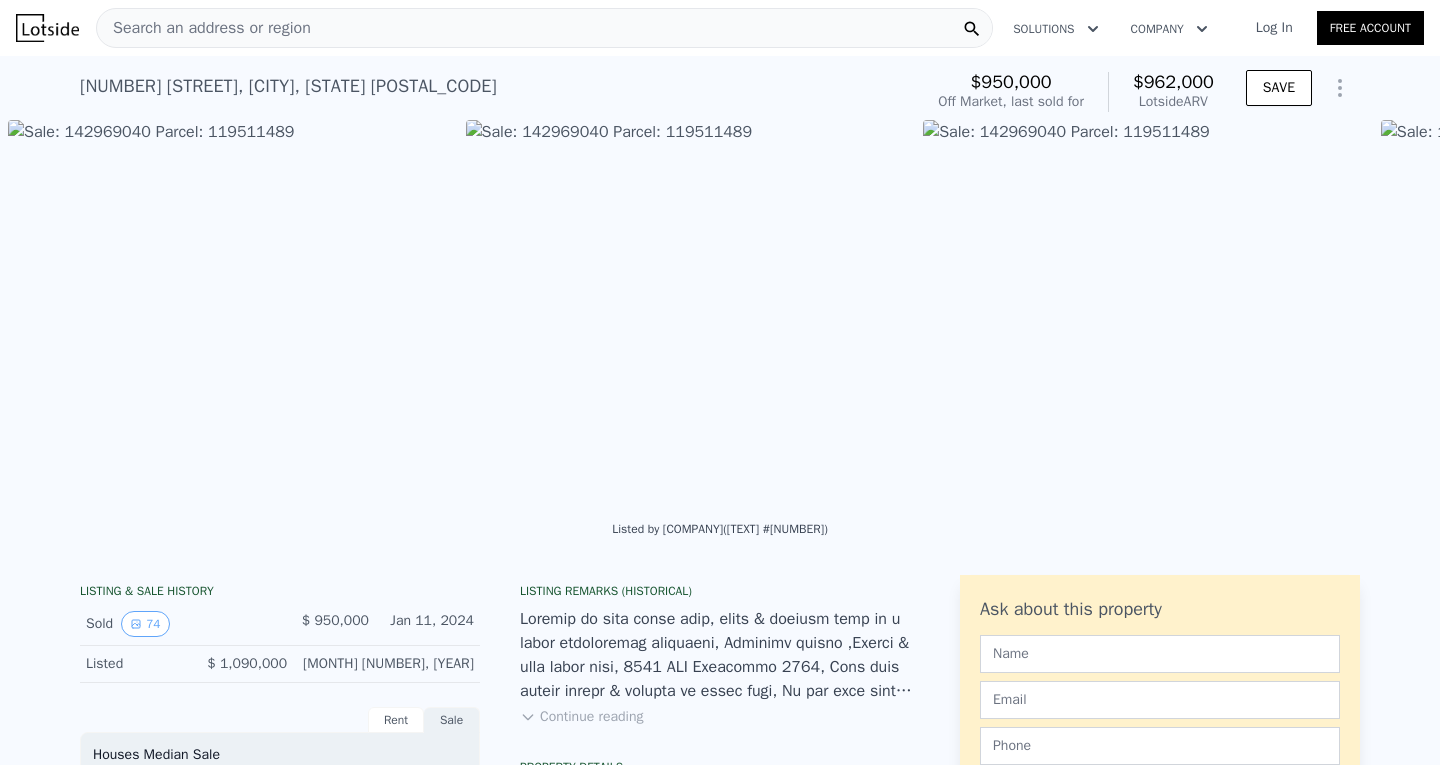 click at bounding box center [1144, 315] 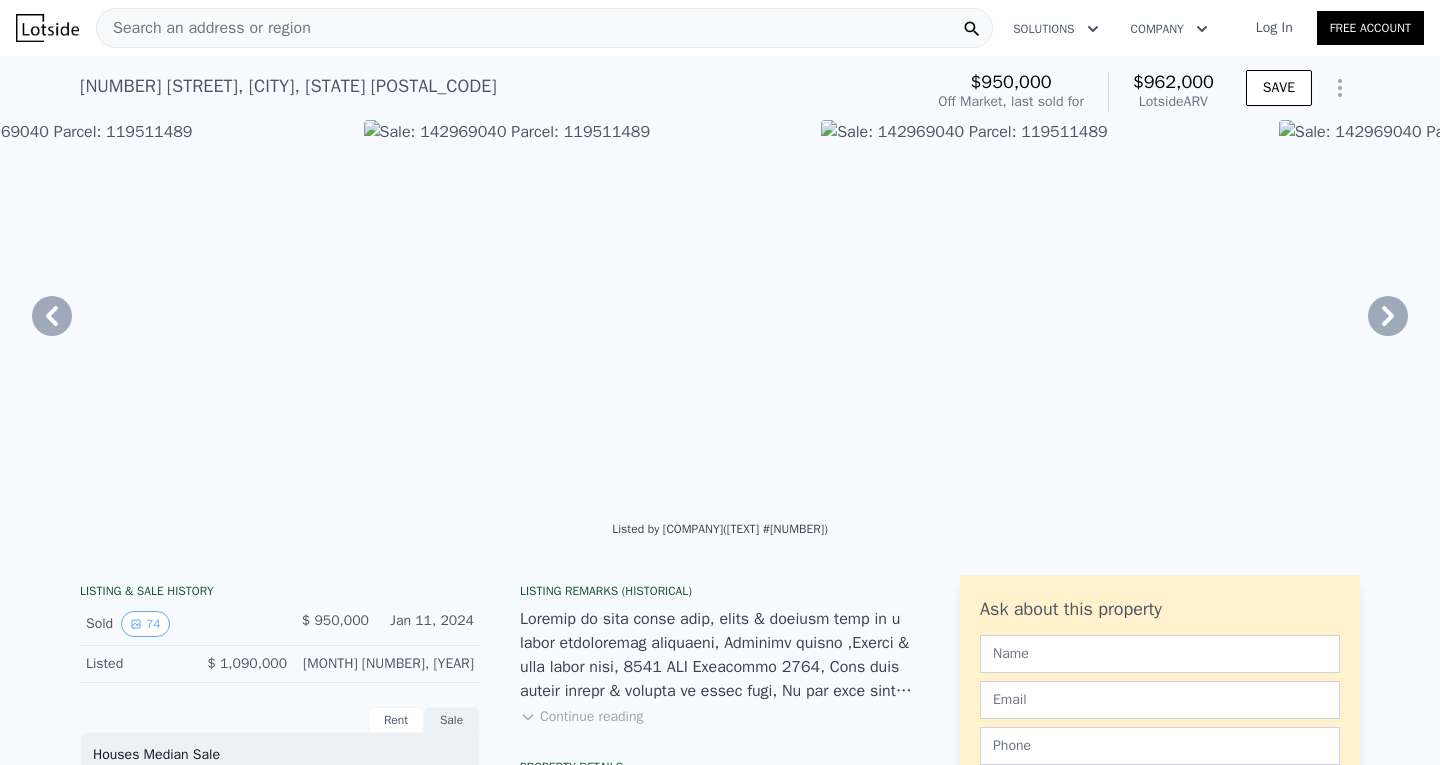 click at bounding box center (1500, 312) 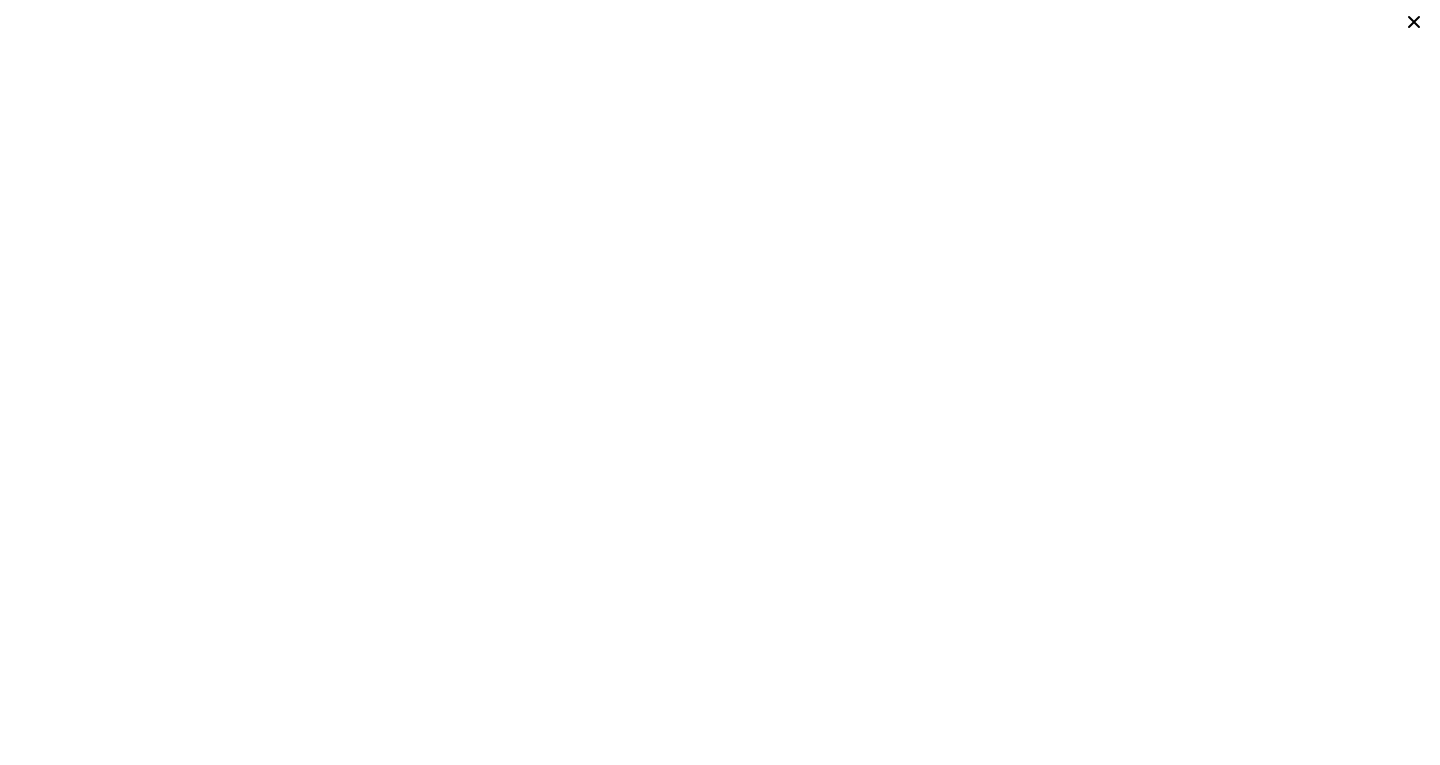 scroll, scrollTop: 0, scrollLeft: 2745, axis: horizontal 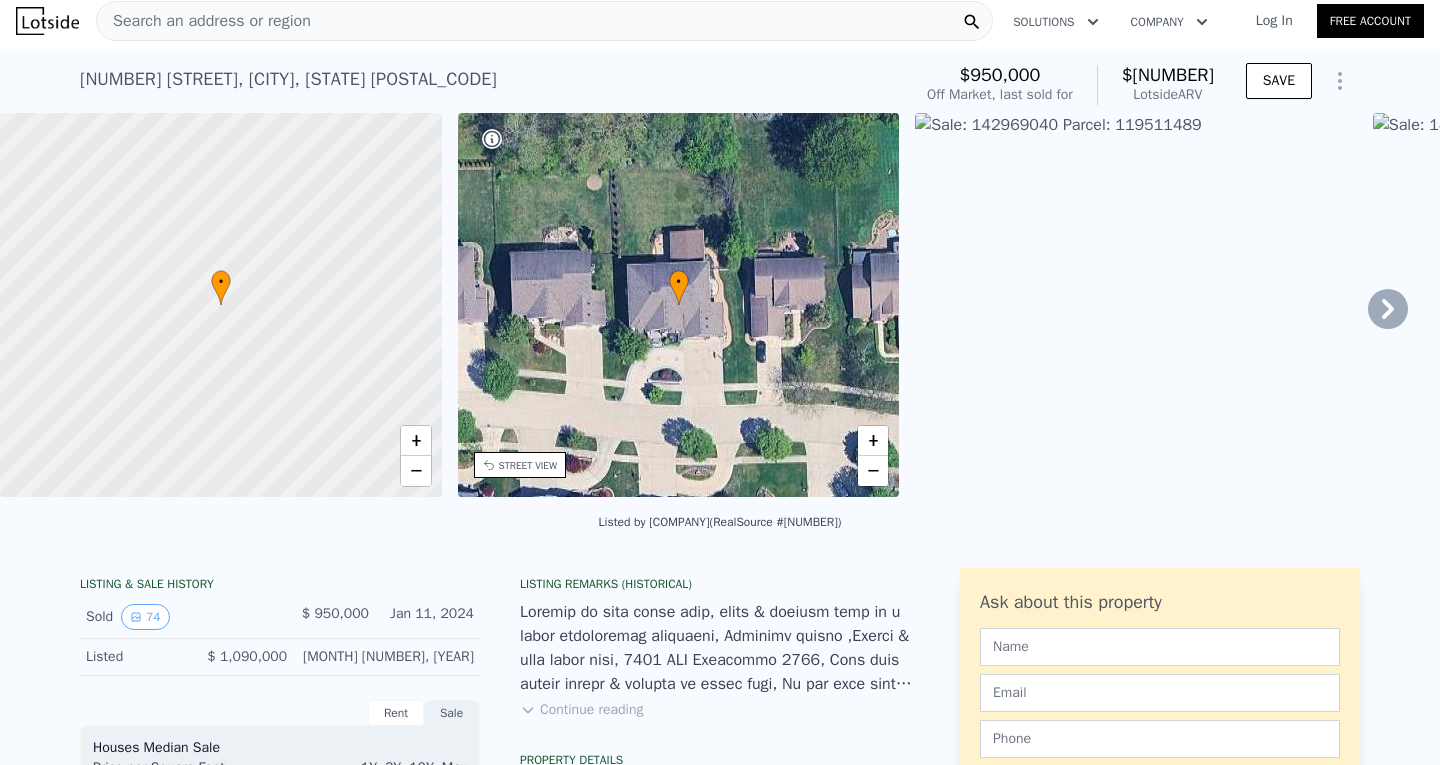 click on "Search an address or region" at bounding box center (544, 21) 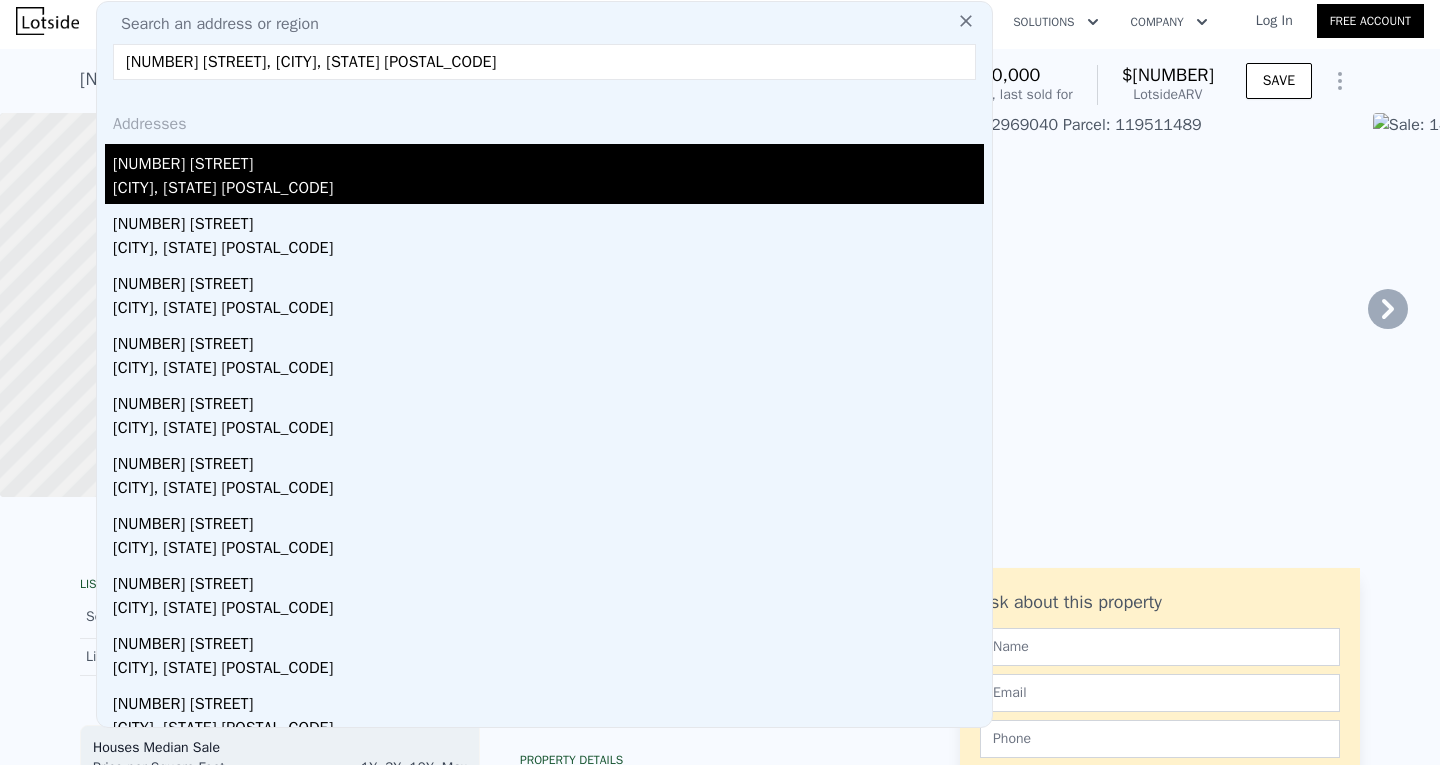 type on "[NUMBER] [STREET], [CITY], [STATE] [POSTAL_CODE]" 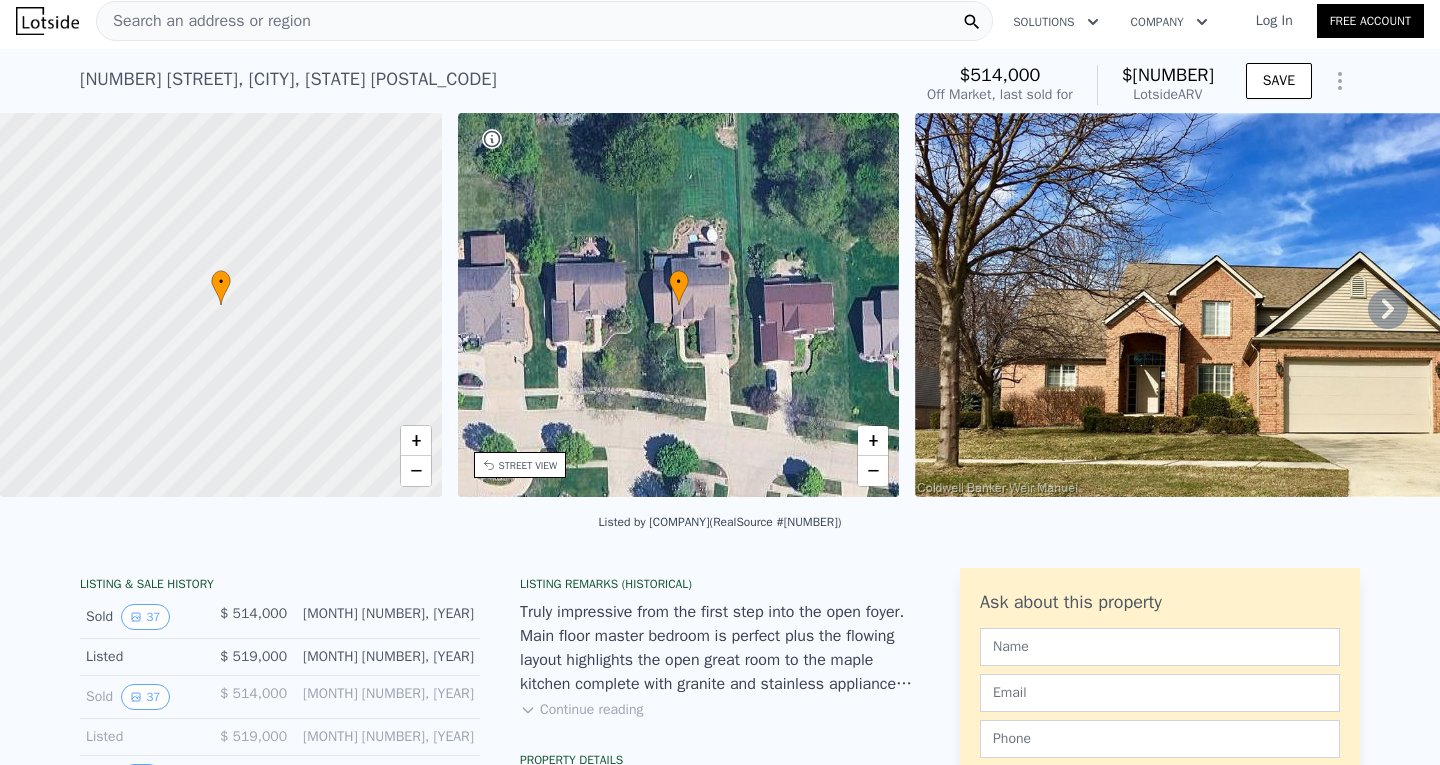 click at bounding box center [1242, 305] 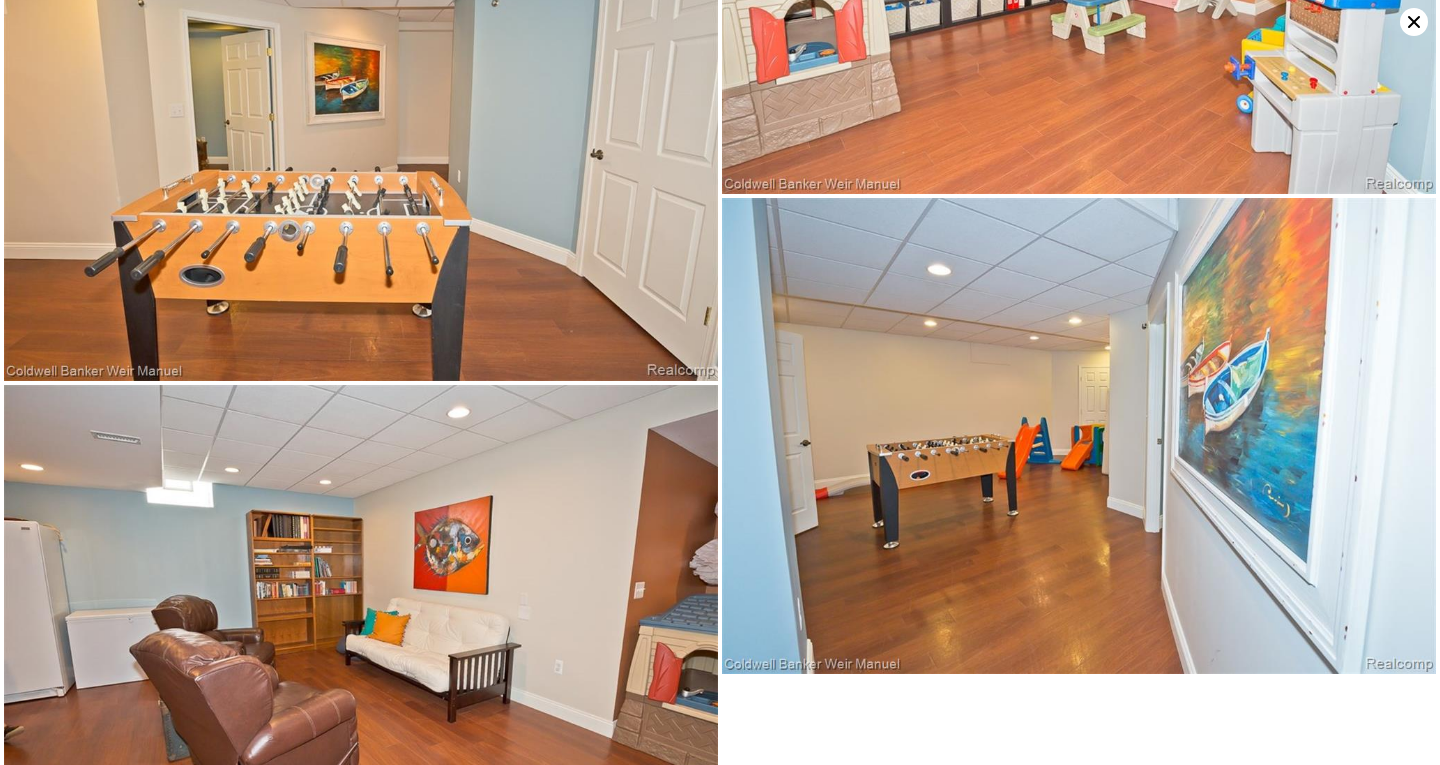scroll, scrollTop: 8191, scrollLeft: 0, axis: vertical 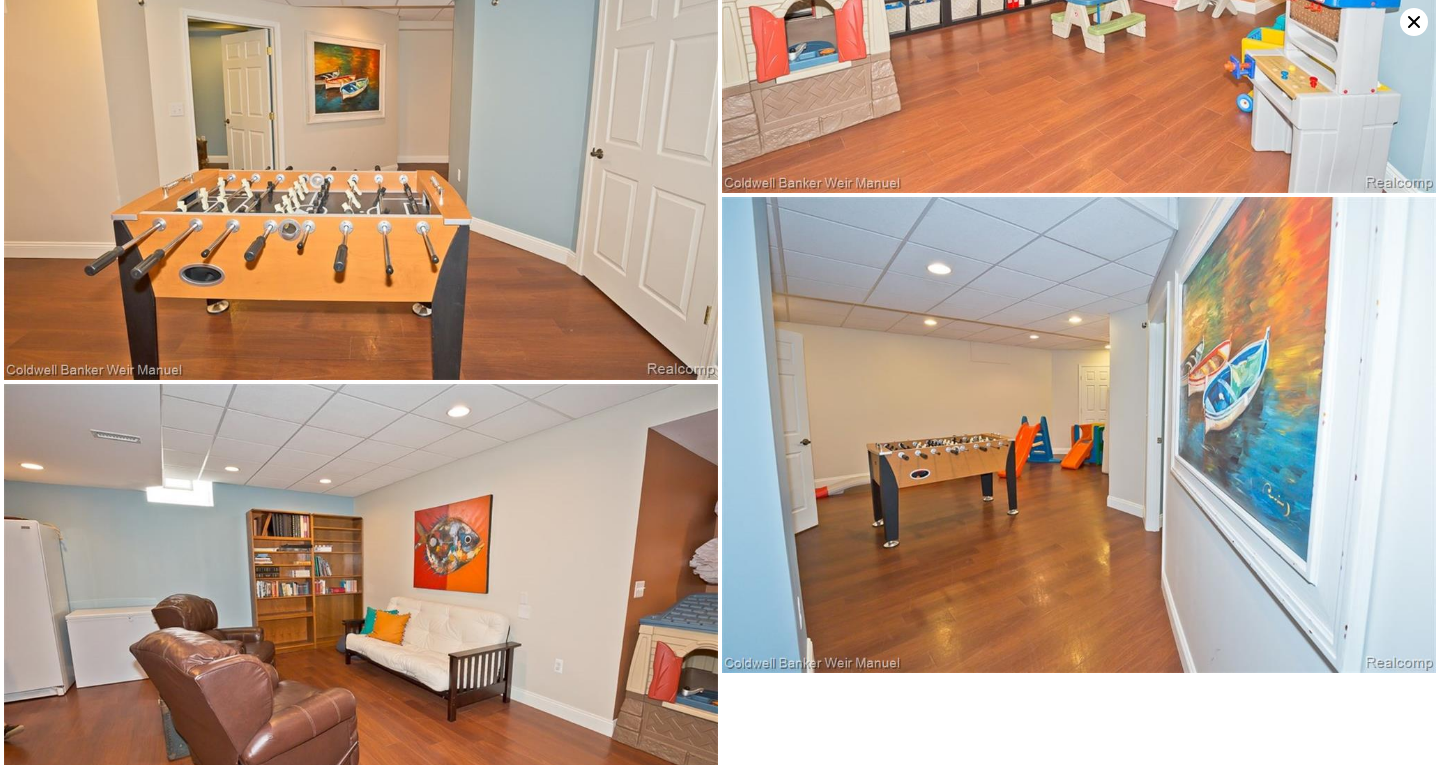 click 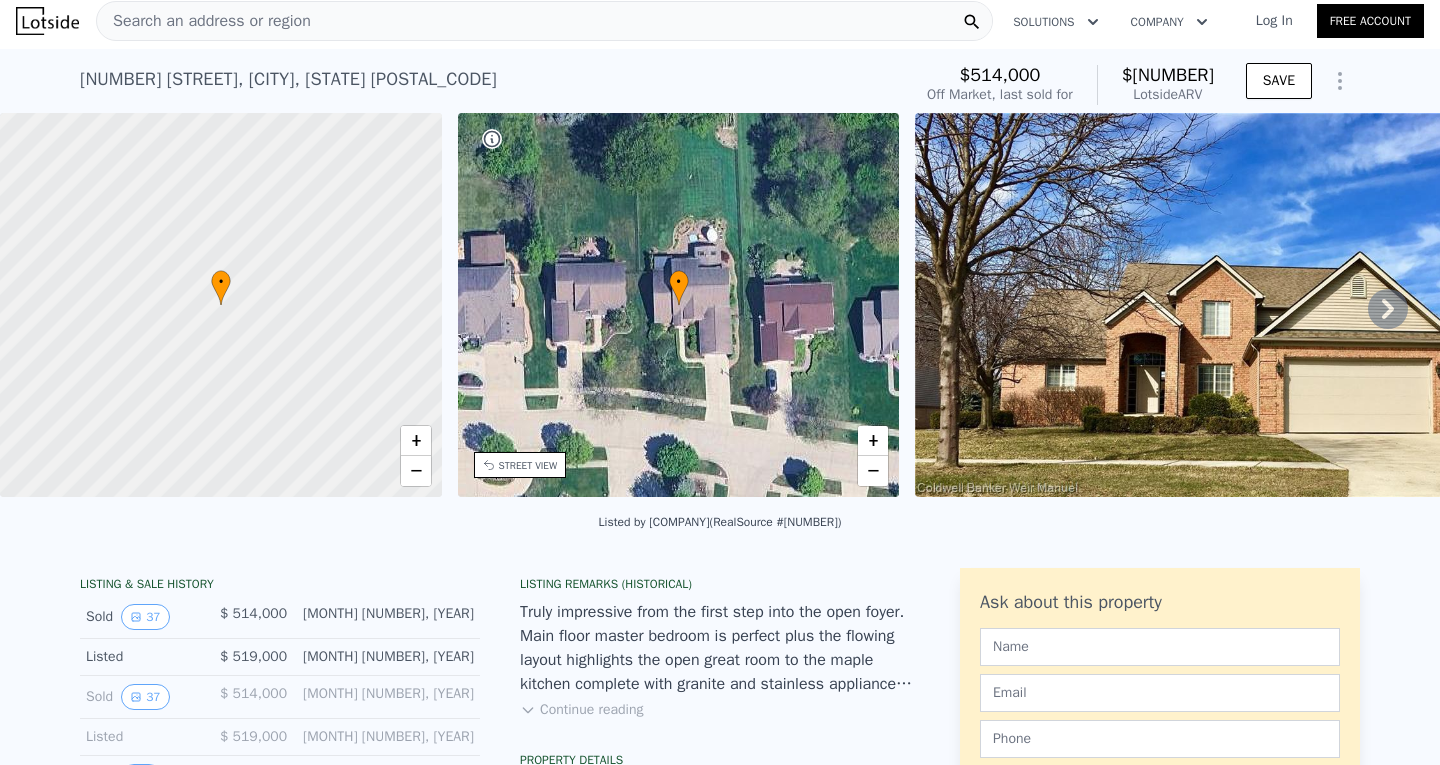 click on "Search an address or region" at bounding box center (204, 21) 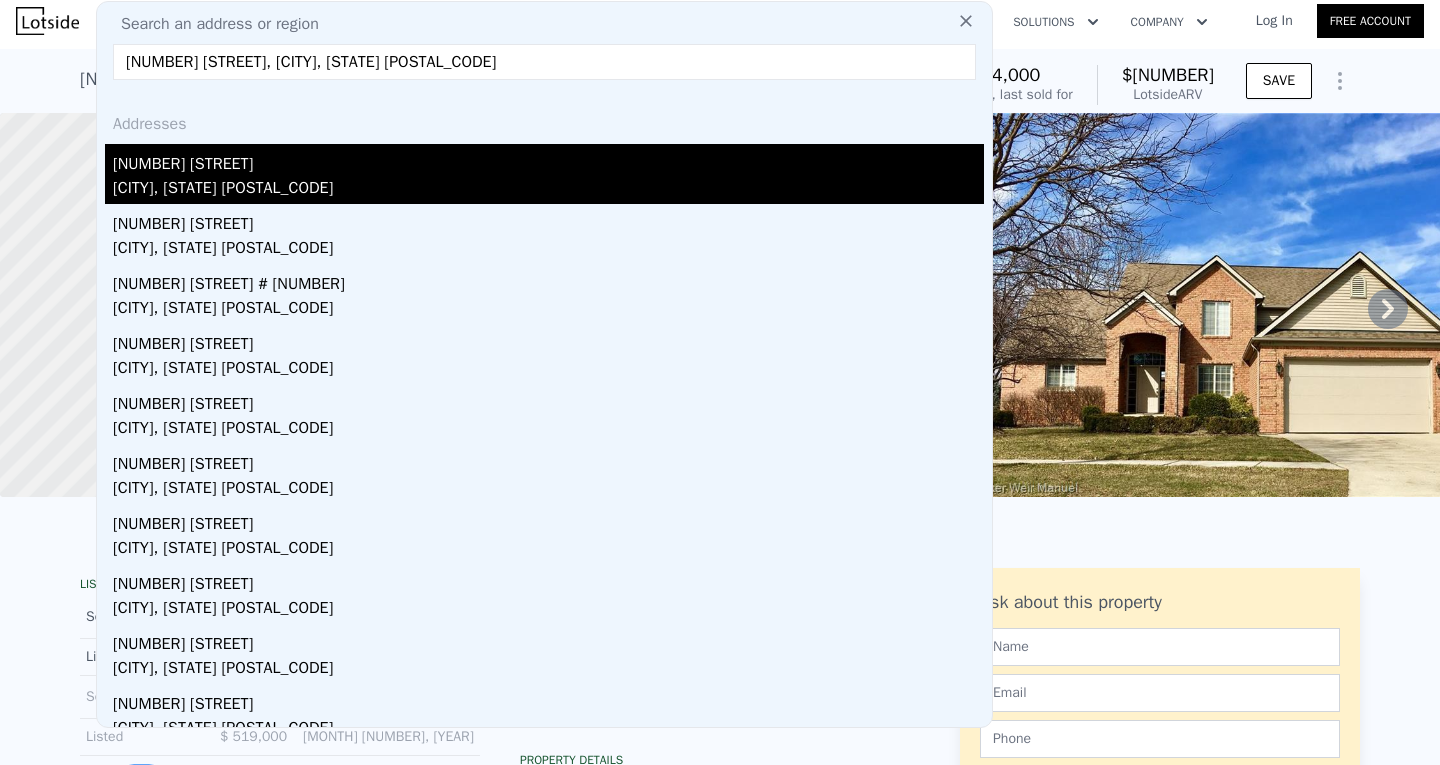 type on "[NUMBER] [STREET], [CITY], [STATE] [POSTAL_CODE]" 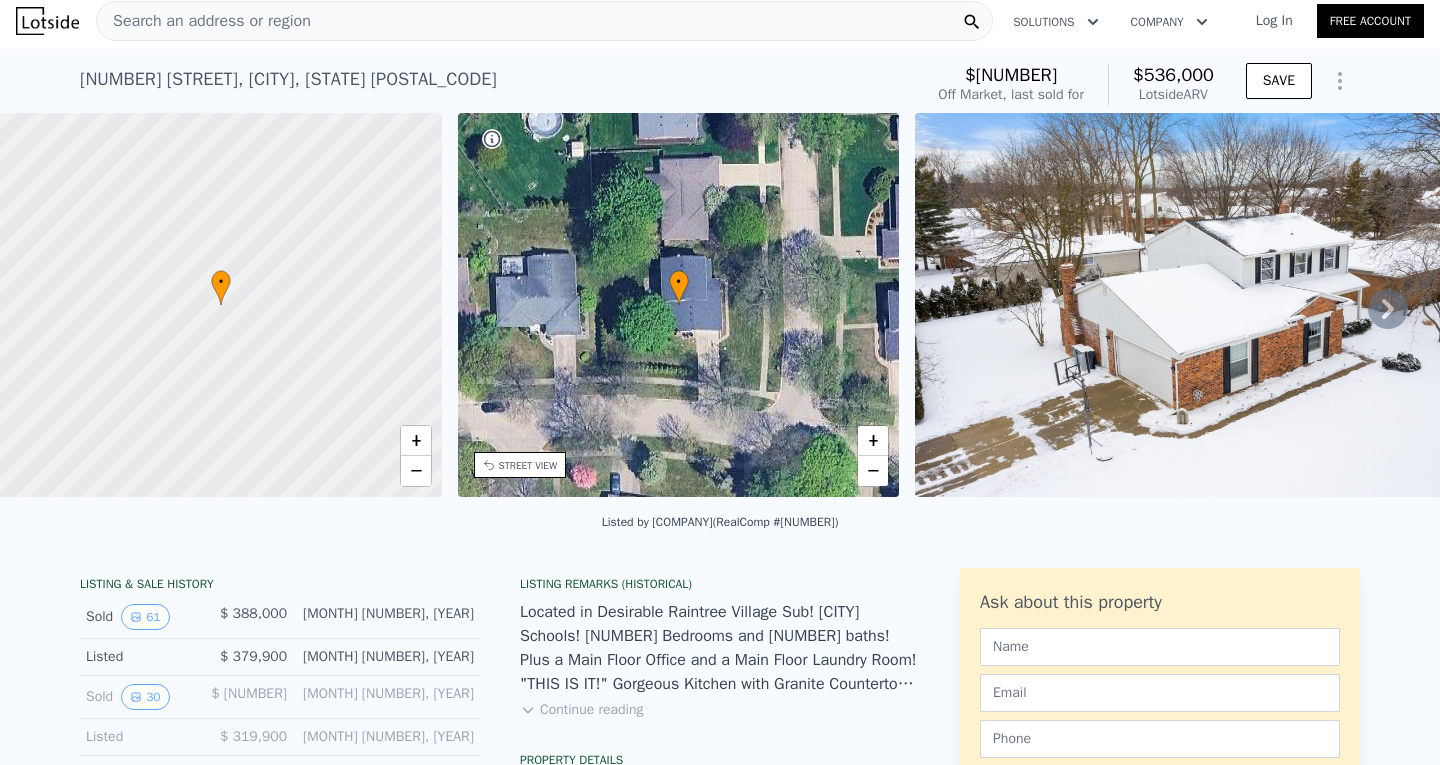 click at bounding box center [1203, 305] 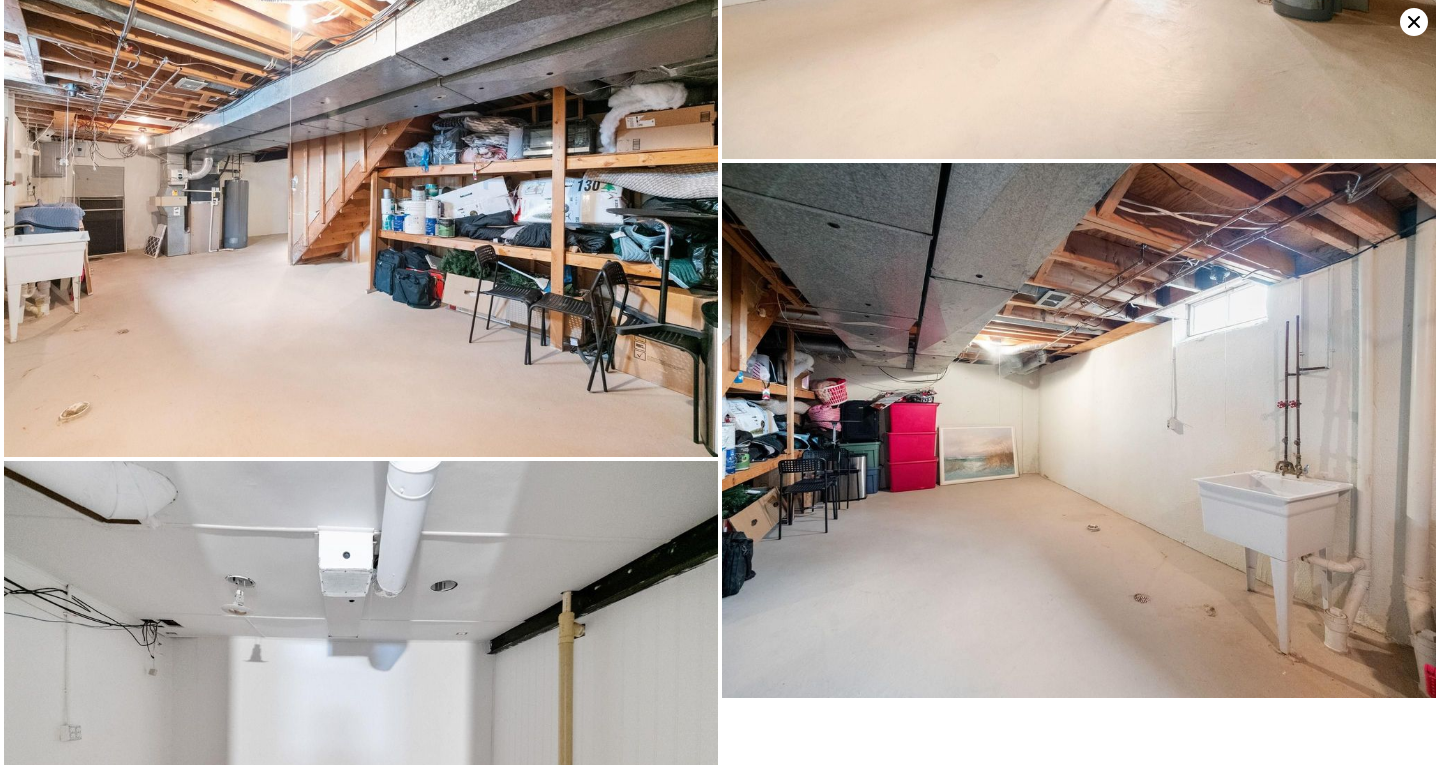 scroll, scrollTop: 15484, scrollLeft: 0, axis: vertical 